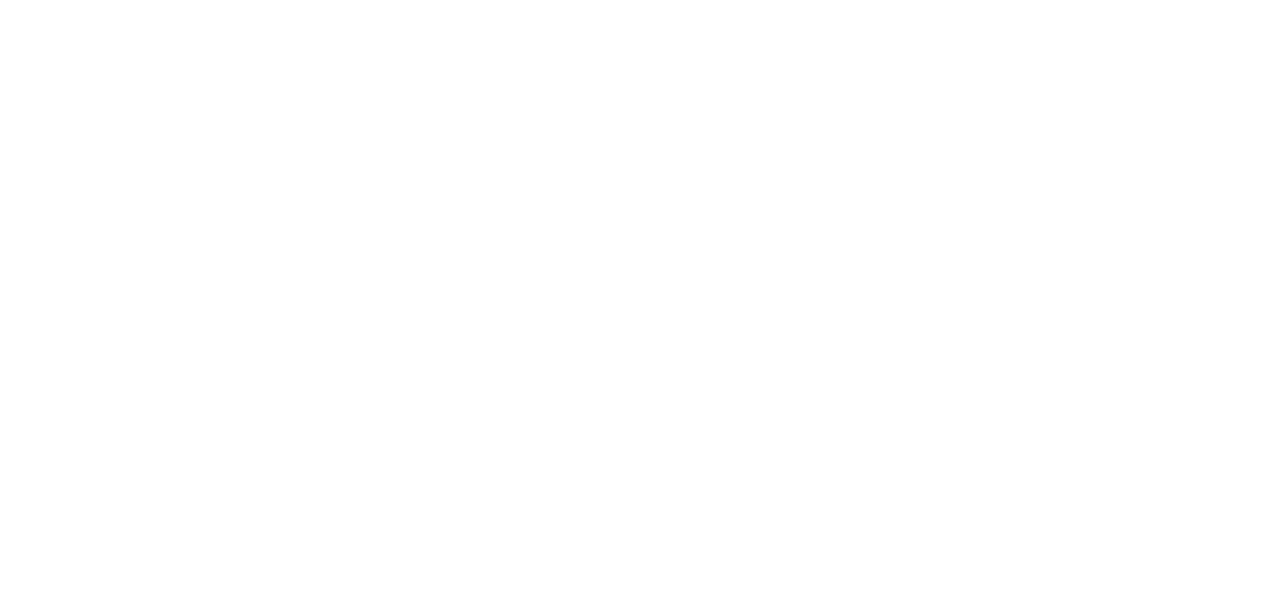 scroll, scrollTop: 0, scrollLeft: 0, axis: both 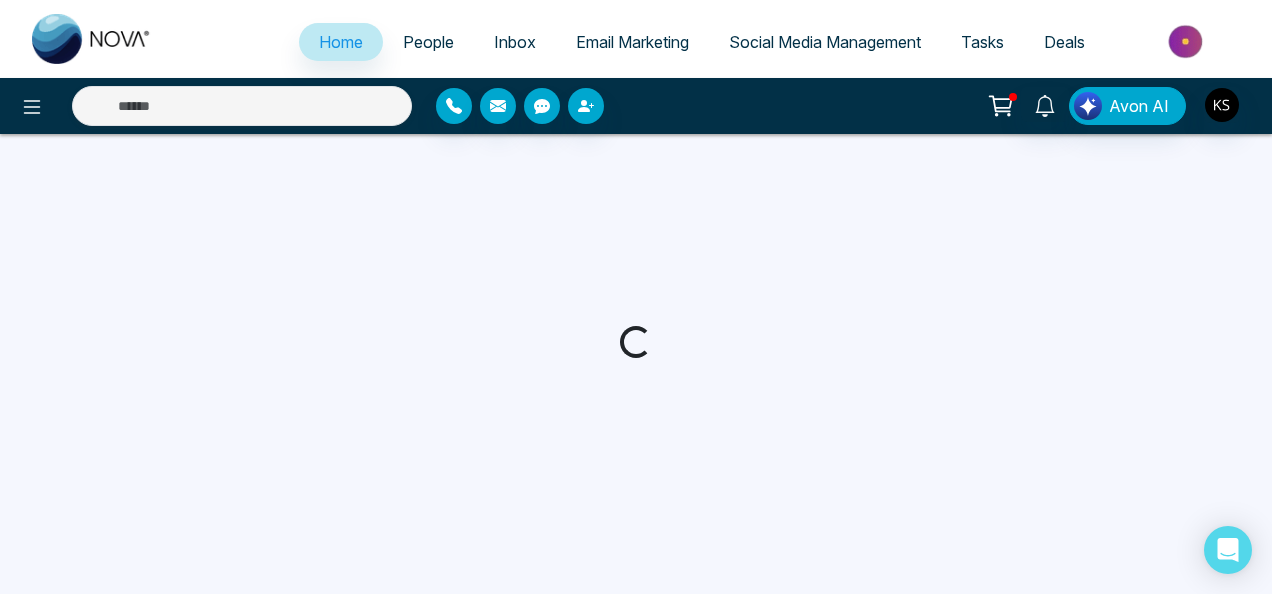 select on "*" 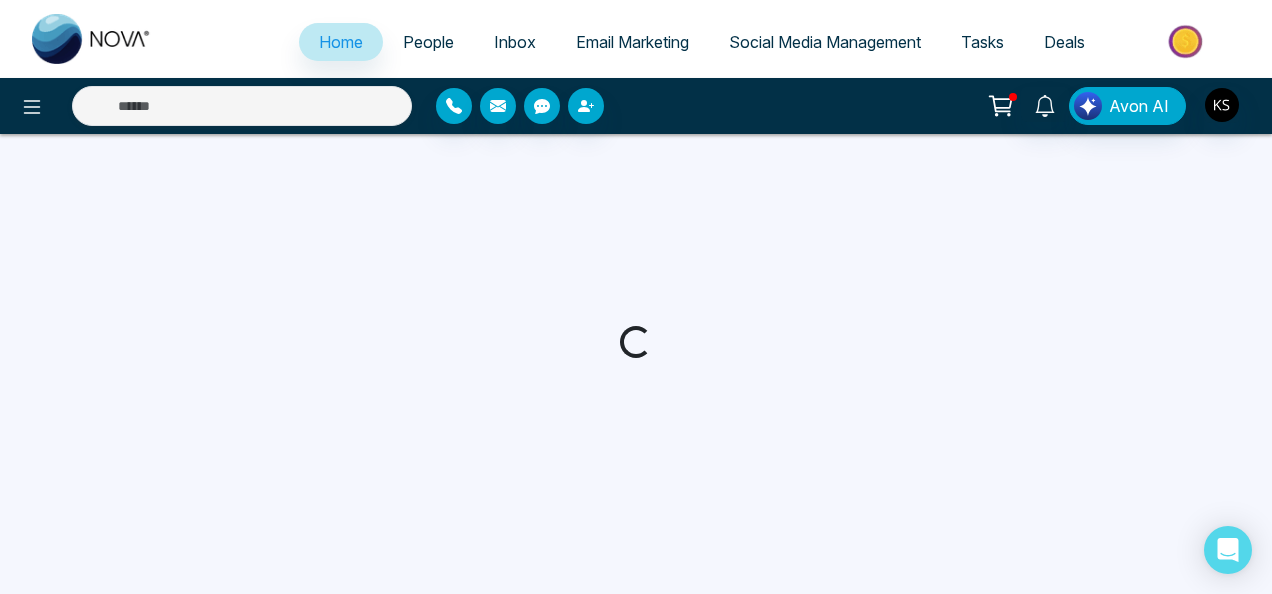 select on "*" 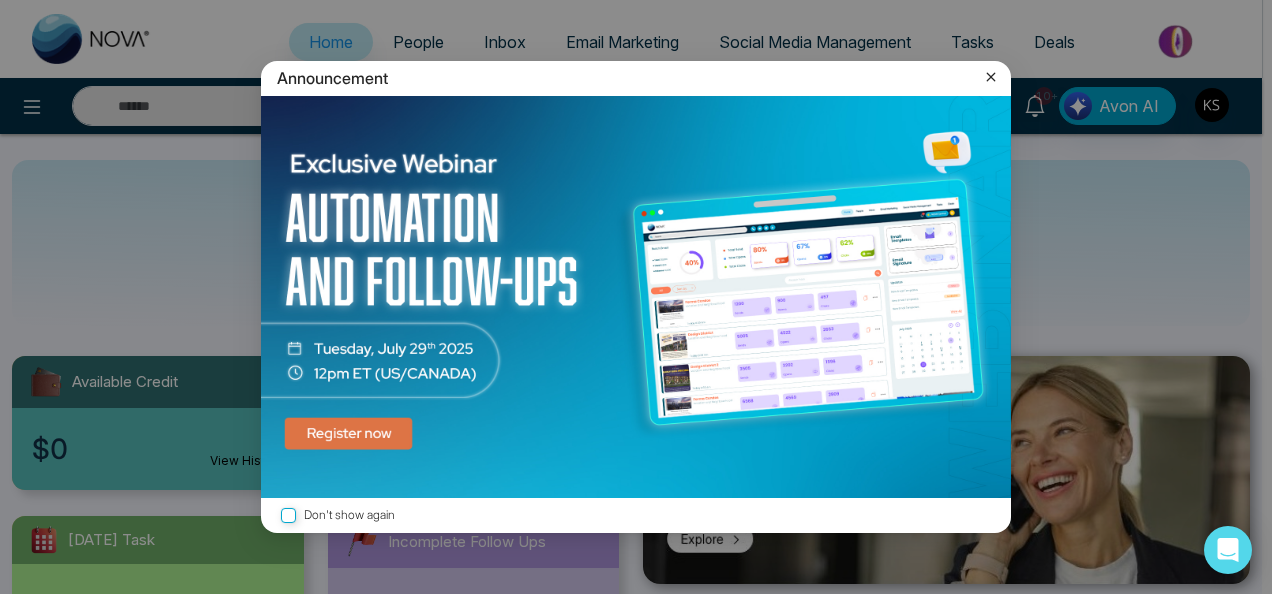 click 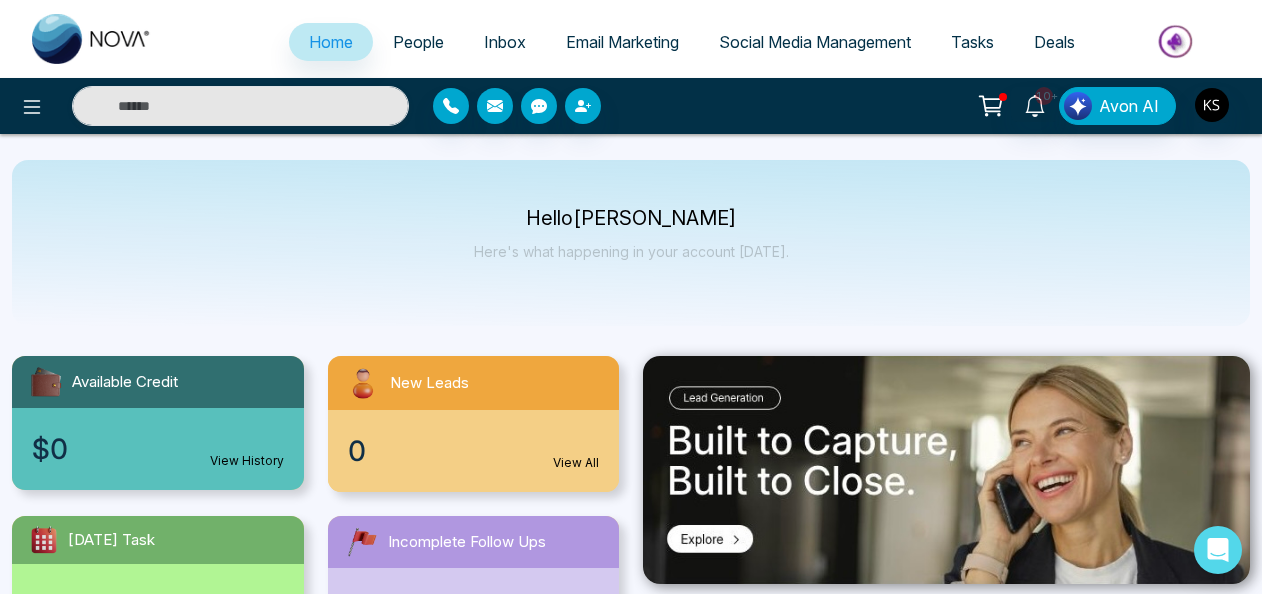 click on "0 View All" at bounding box center (474, 451) 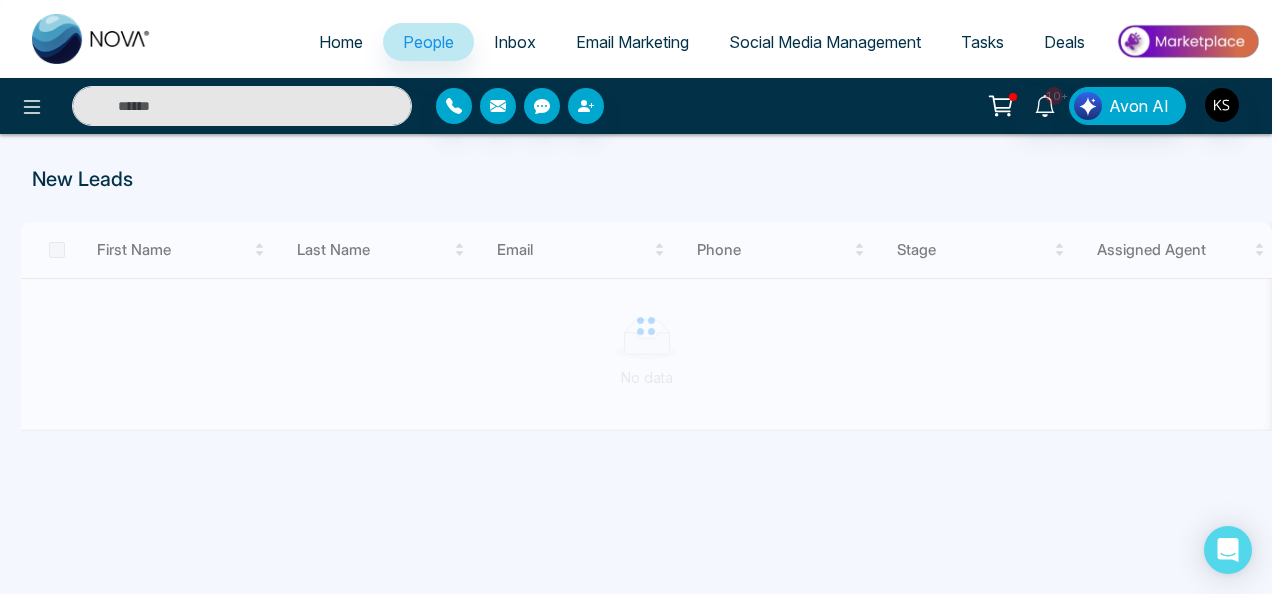 click at bounding box center [242, 106] 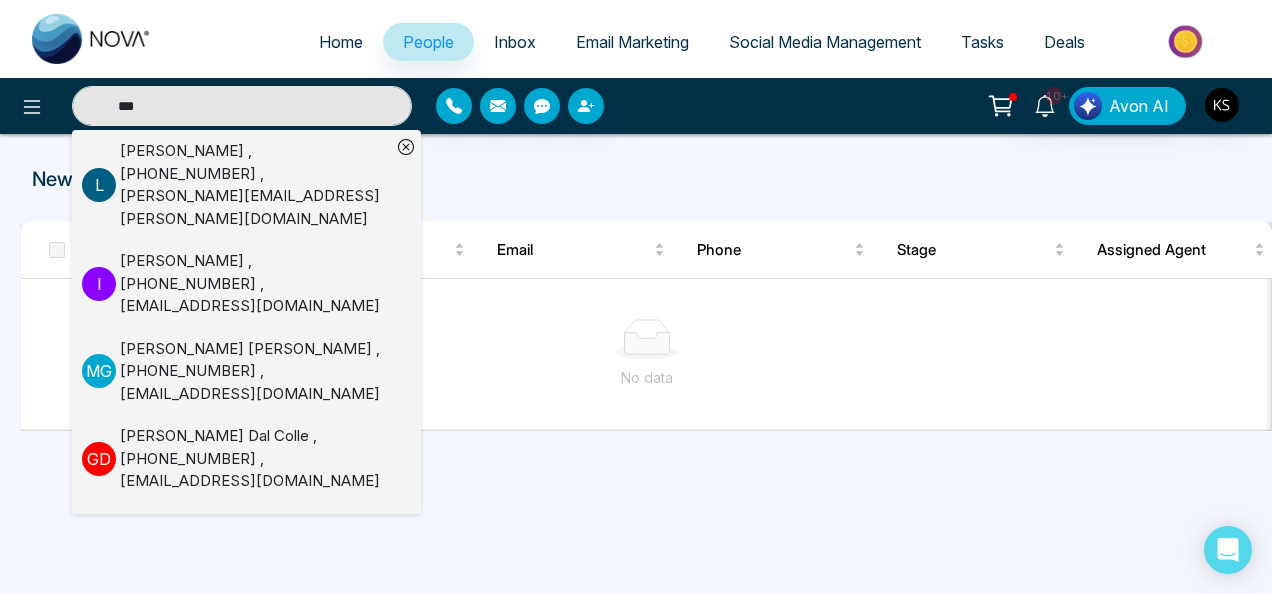 type on "***" 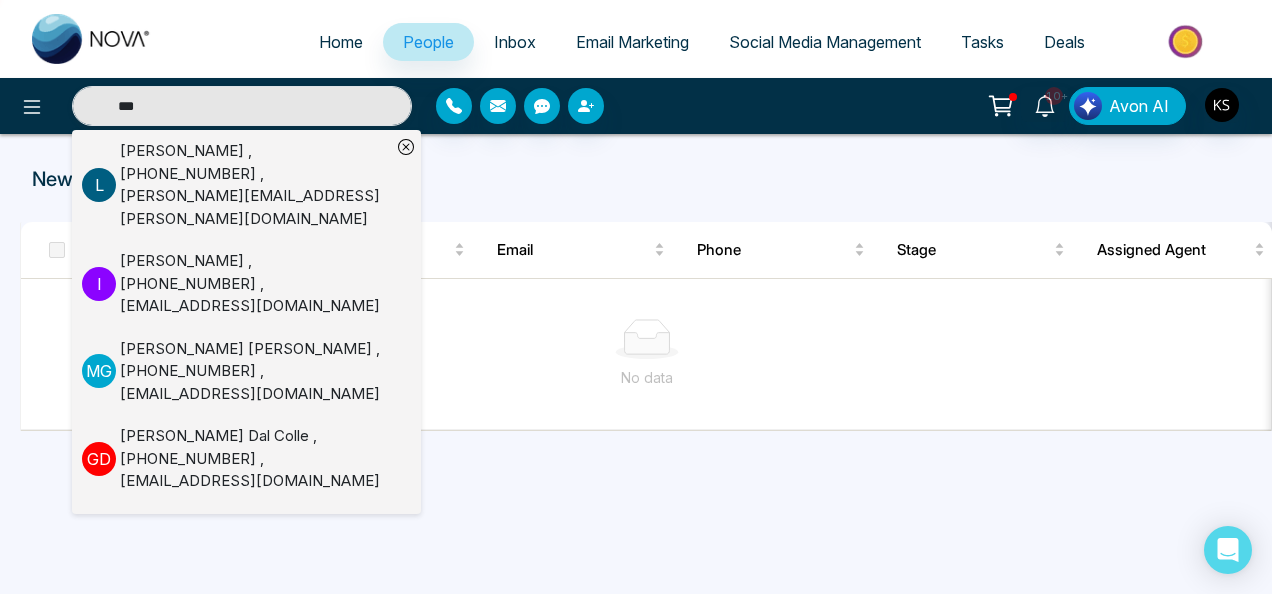 click on "[PERSON_NAME]     , [PHONE_NUMBER]   , [EMAIL_ADDRESS][DOMAIN_NAME]" at bounding box center [255, 284] 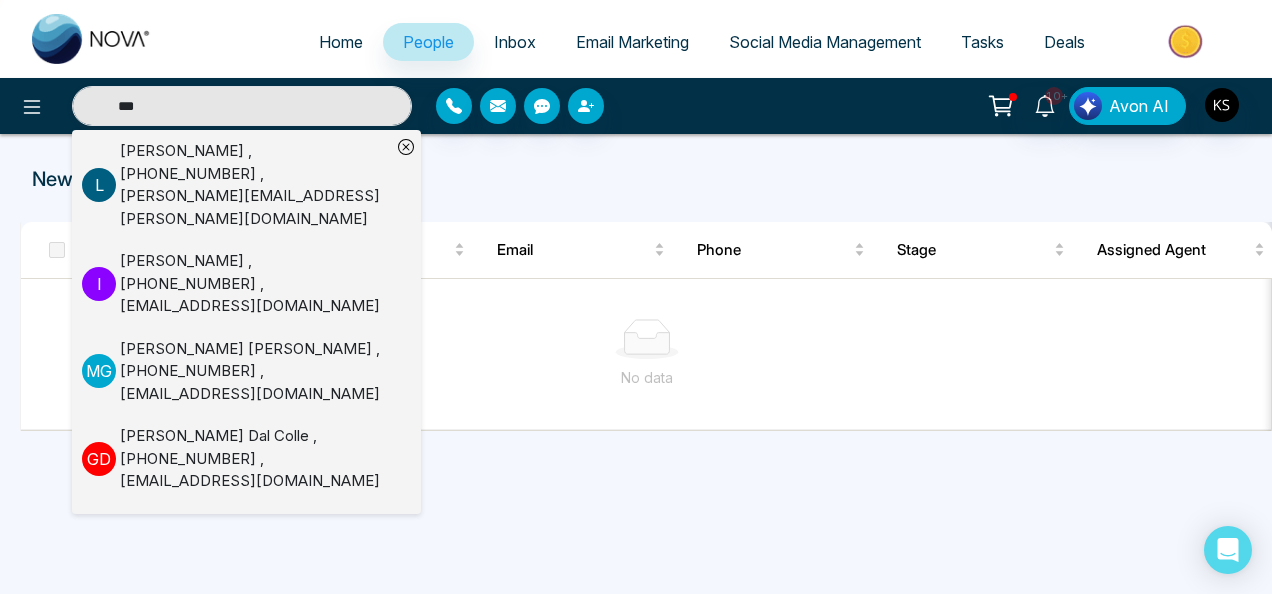 type 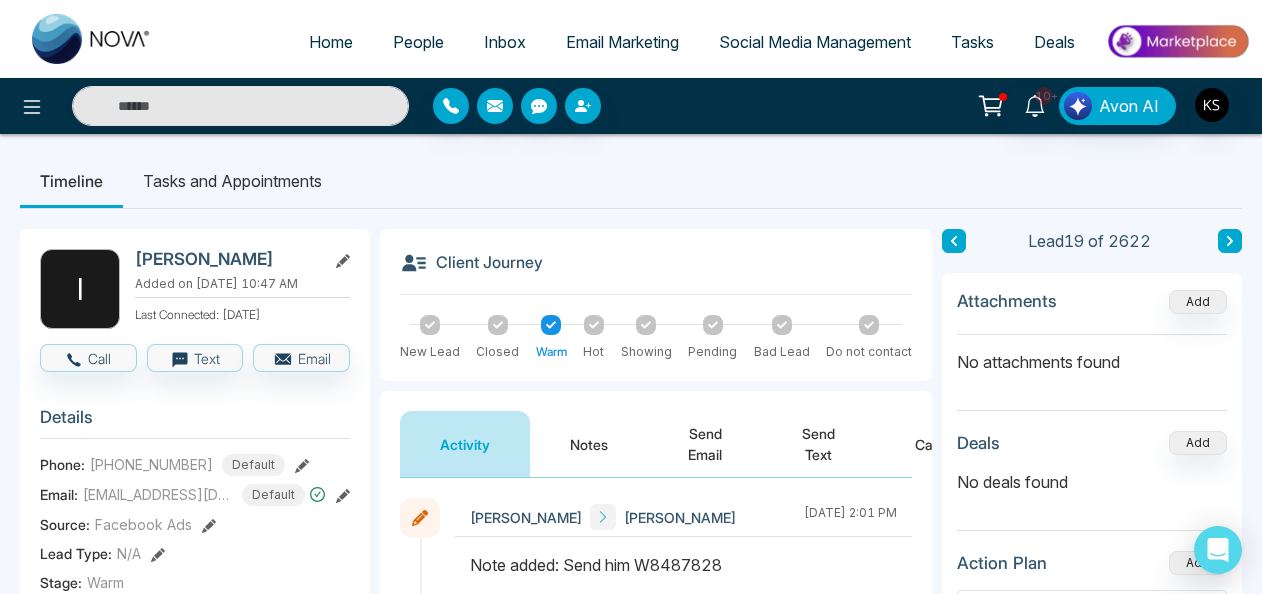 click on "Home" at bounding box center [331, 42] 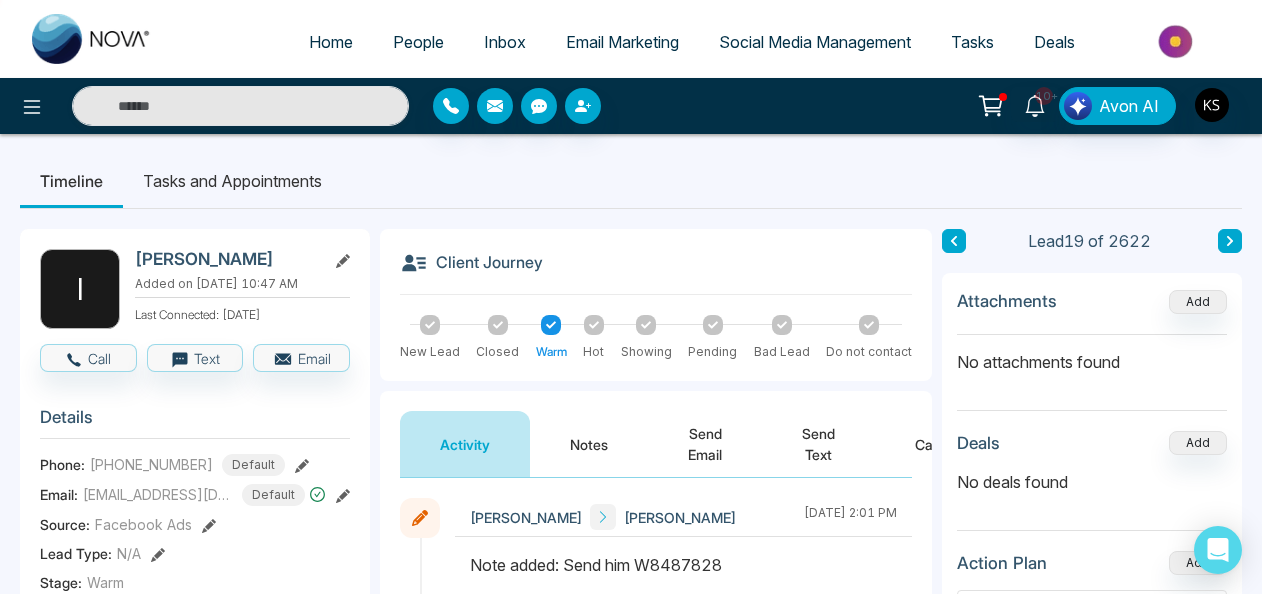 select on "*" 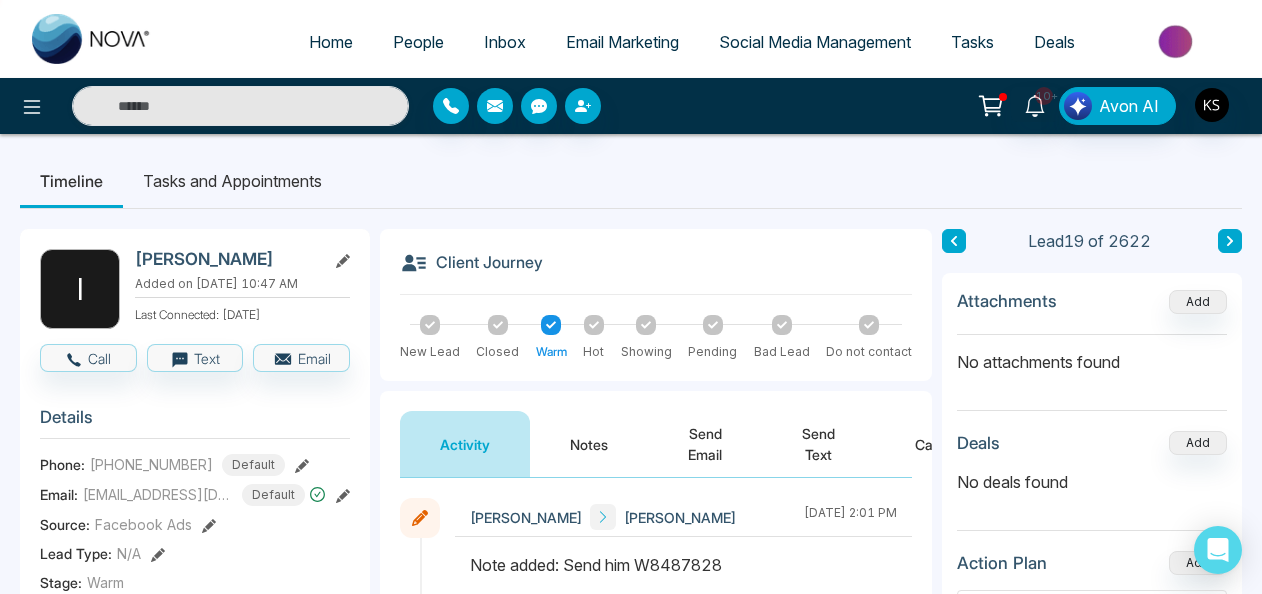 select on "*" 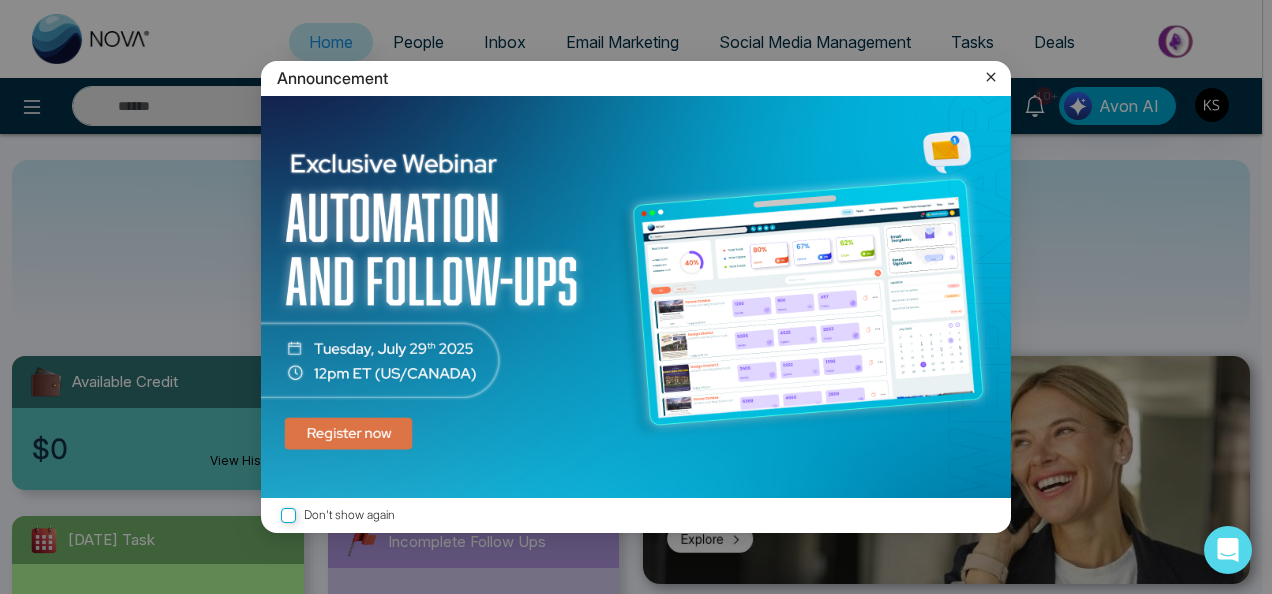 click 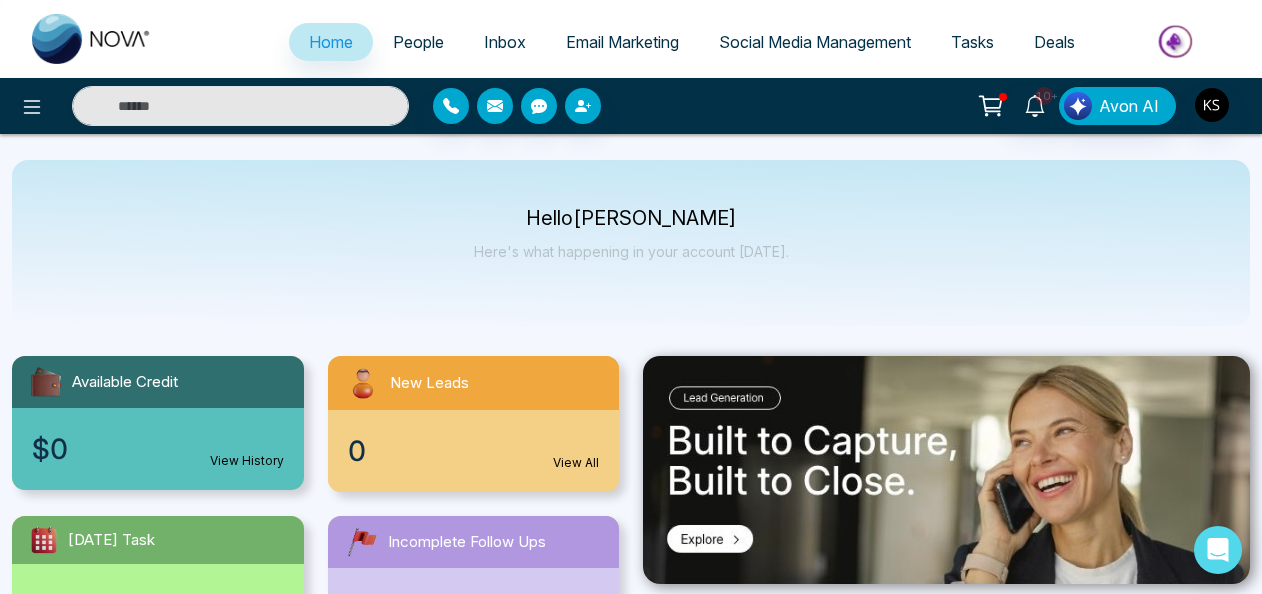 click on "View All" at bounding box center [576, 463] 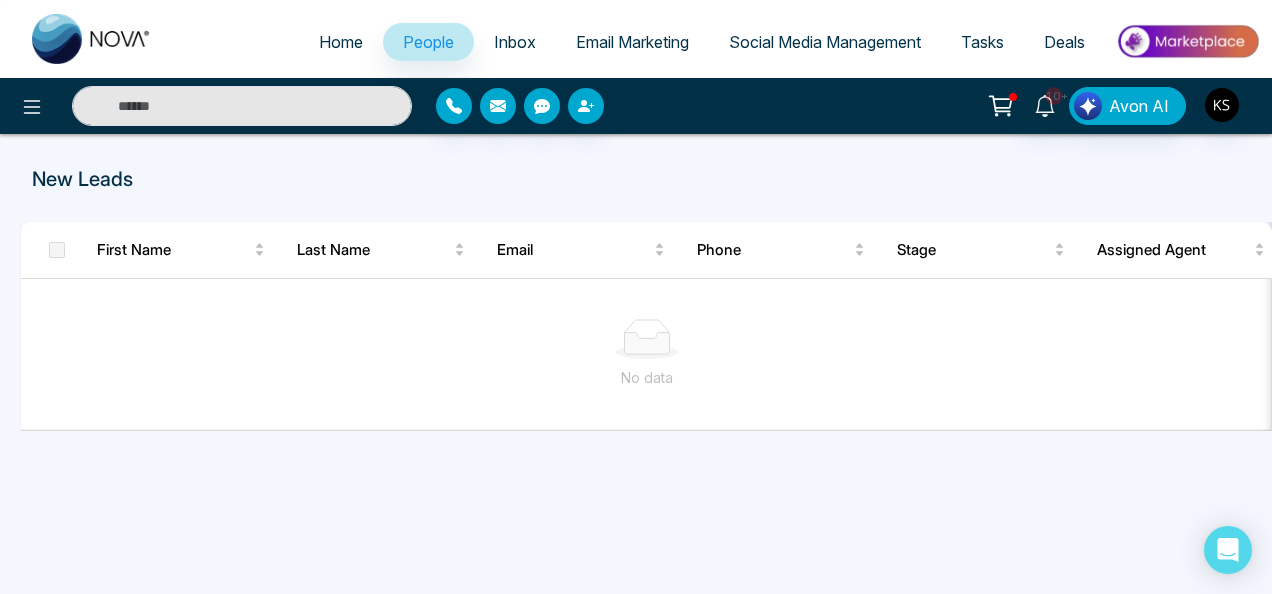 click on "People" at bounding box center (428, 42) 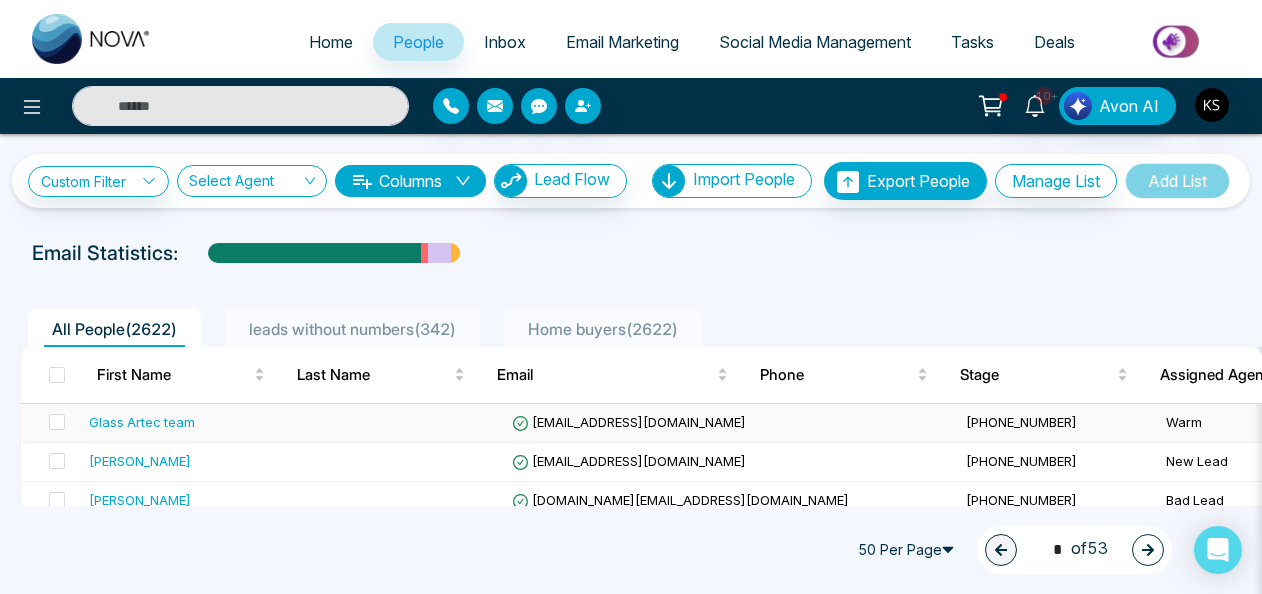 click at bounding box center [404, 423] 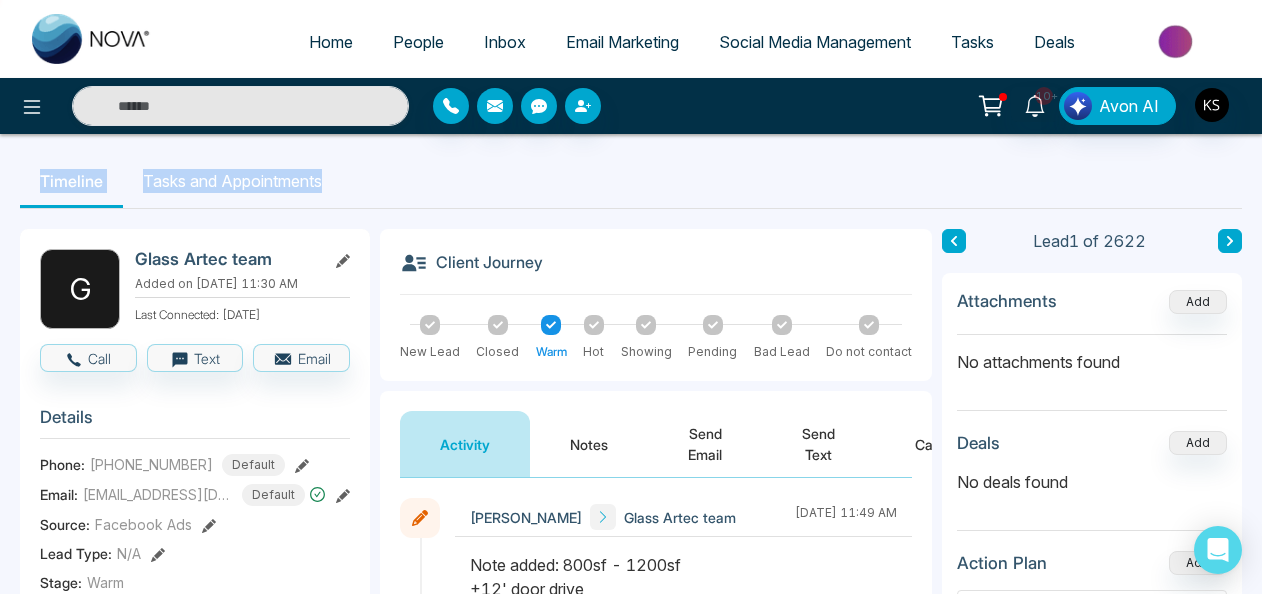 drag, startPoint x: 1261, startPoint y: 130, endPoint x: 1264, endPoint y: 170, distance: 40.112343 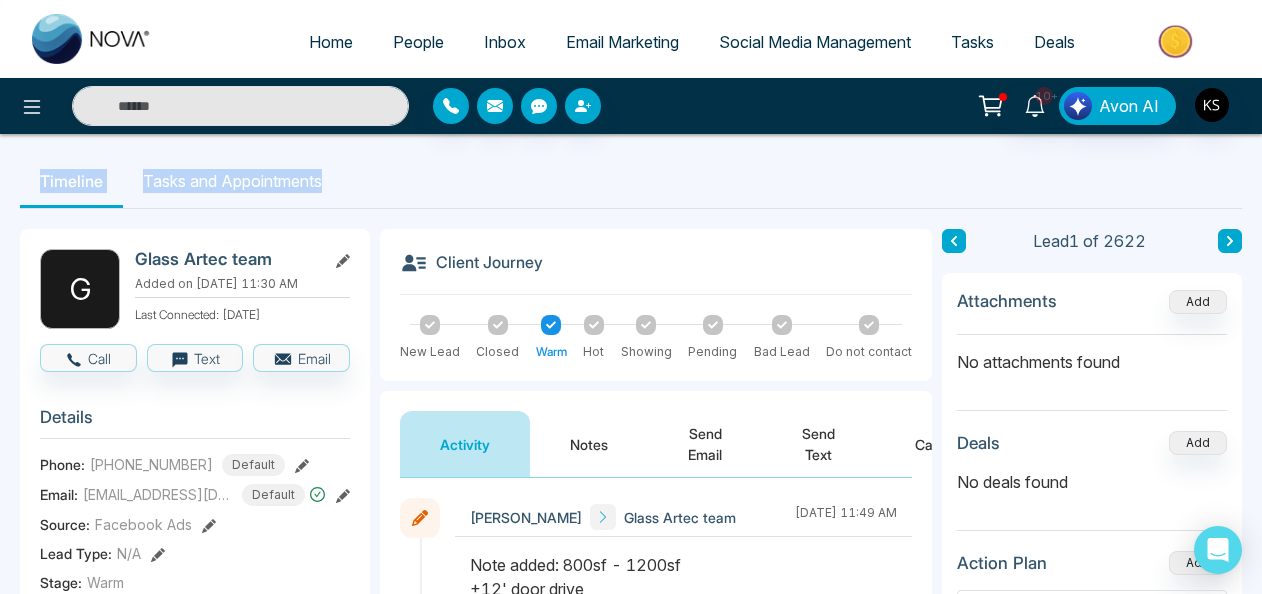 click on "Home People Inbox Email Marketing Social Media Management Tasks Deals 10+ Avon AI Timeline Tasks and Appointments G Glass Artec team  Added on   [DATE] 11:30 AM Last Connected:   [DATE]   Call   Text   Email Details Phone: [PHONE_NUMBER] Default Email: [EMAIL_ADDRESS][DOMAIN_NAME] Default Source: Facebook Ads Lead Type: N/A Stage: Warm Add Address Agent: [PERSON_NAME] City : Postal Code : Avg Property Price : Buy Area : Home Type : Start Date : Last Contact Date : Province : Timeframe : Urgency : Tags Commercial   × Is this lead a Realtor? Lead Summary 0 Calls 0 Texts 1 Emails Social Profile   Not found Not found Not found Custom Lead Data Custom Fields Delete lead   Client Journey New Lead Closed Warm Hot Showing Pending Bad Lead Do not contact Activity Notes Send Email Send Text Call [PERSON_NAME] Glass Artec team [DATE] 11:49 AM [PERSON_NAME] Glass Artec team [DATE] 11:49 AM [PERSON_NAME] Glass Artec team [DATE] 11:32 AM To: [EMAIL_ADDRESS][DOMAIN_NAME] Subject: did not open links sent" at bounding box center [631, 297] 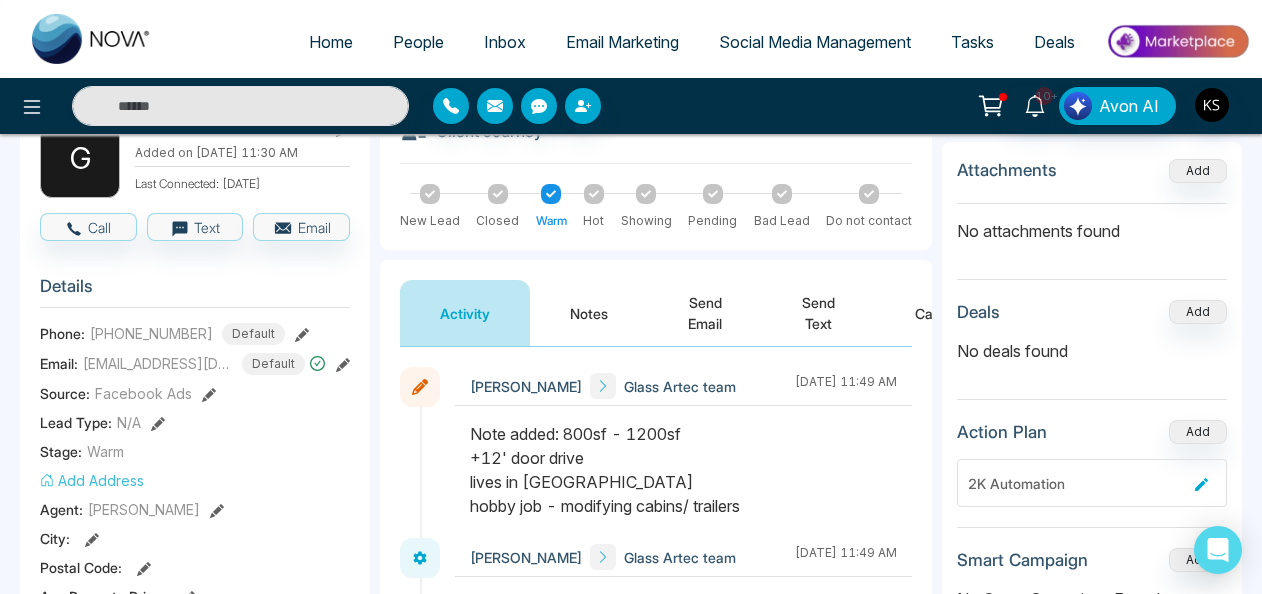 scroll, scrollTop: 0, scrollLeft: 0, axis: both 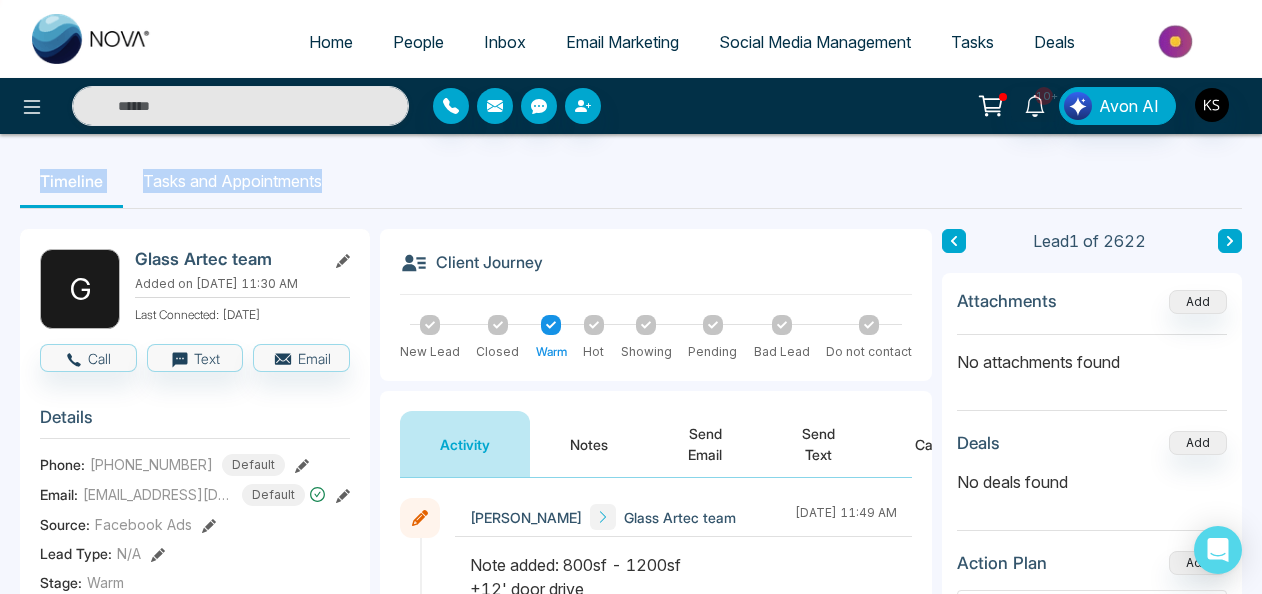 click at bounding box center [1230, 241] 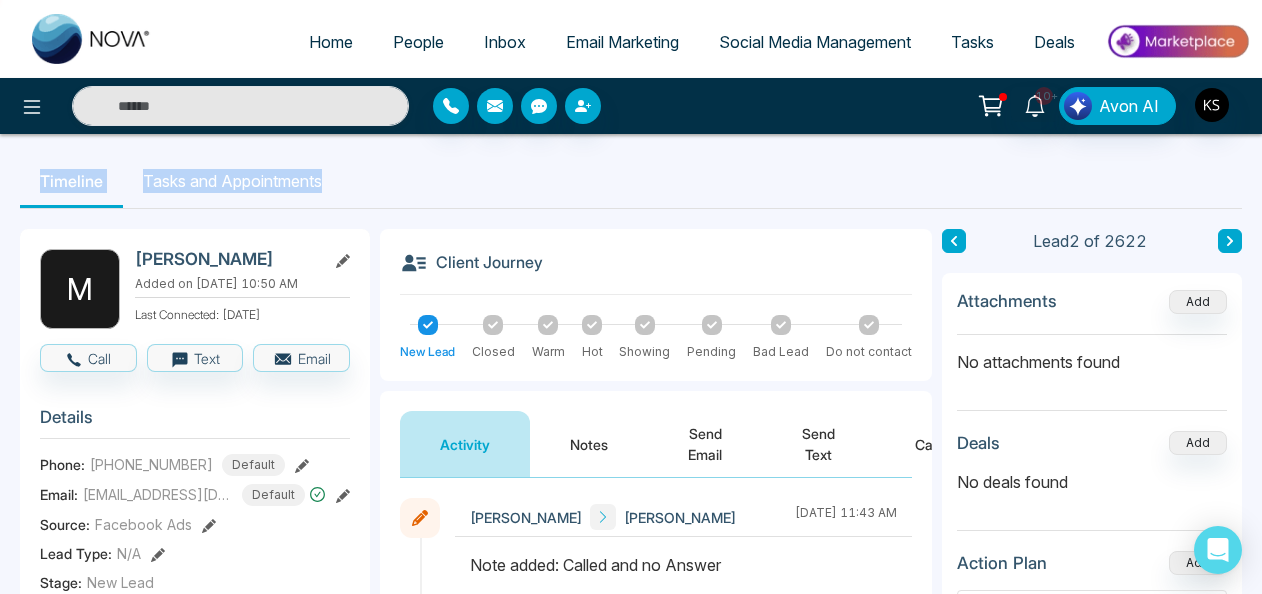 click at bounding box center [1230, 241] 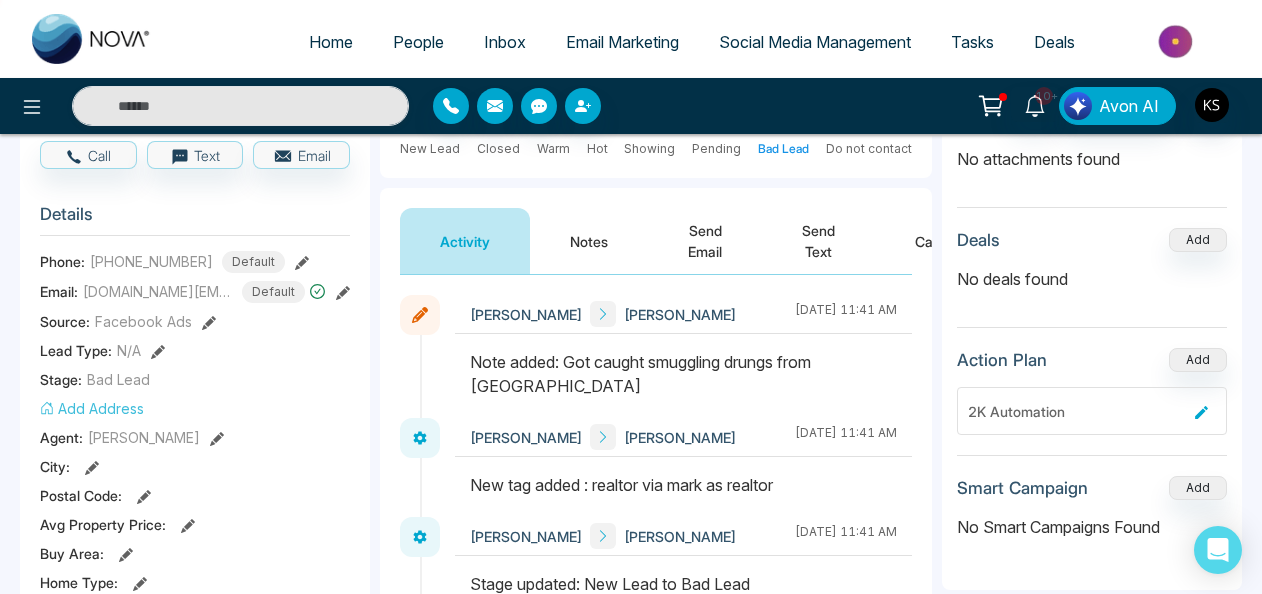 scroll, scrollTop: 153, scrollLeft: 0, axis: vertical 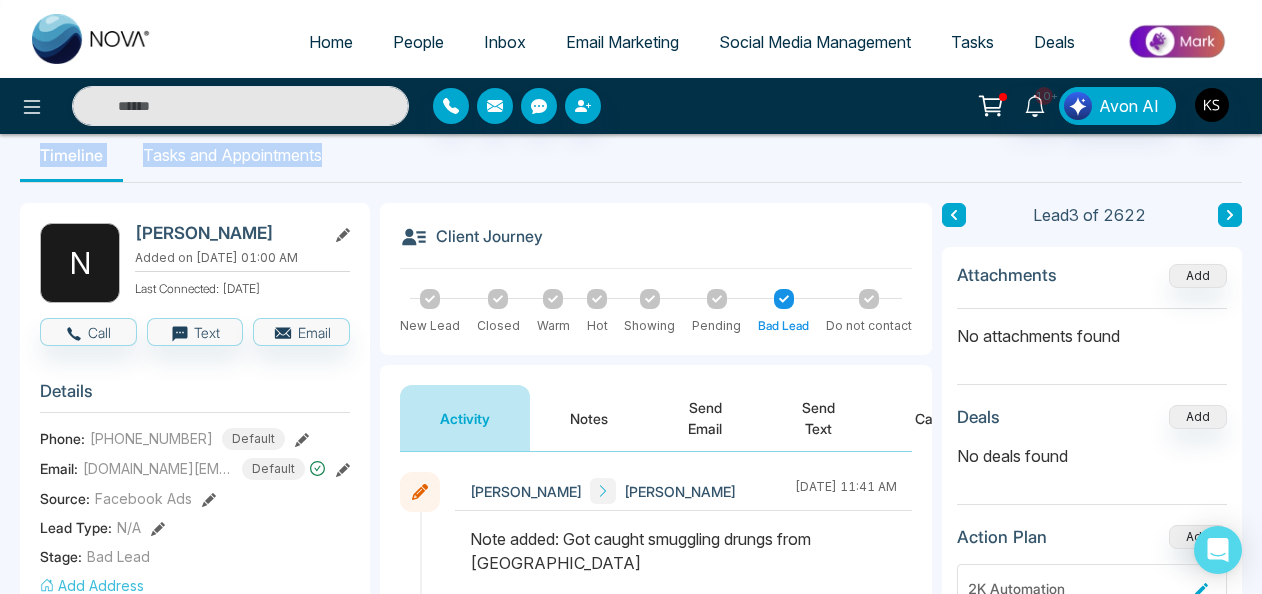 click 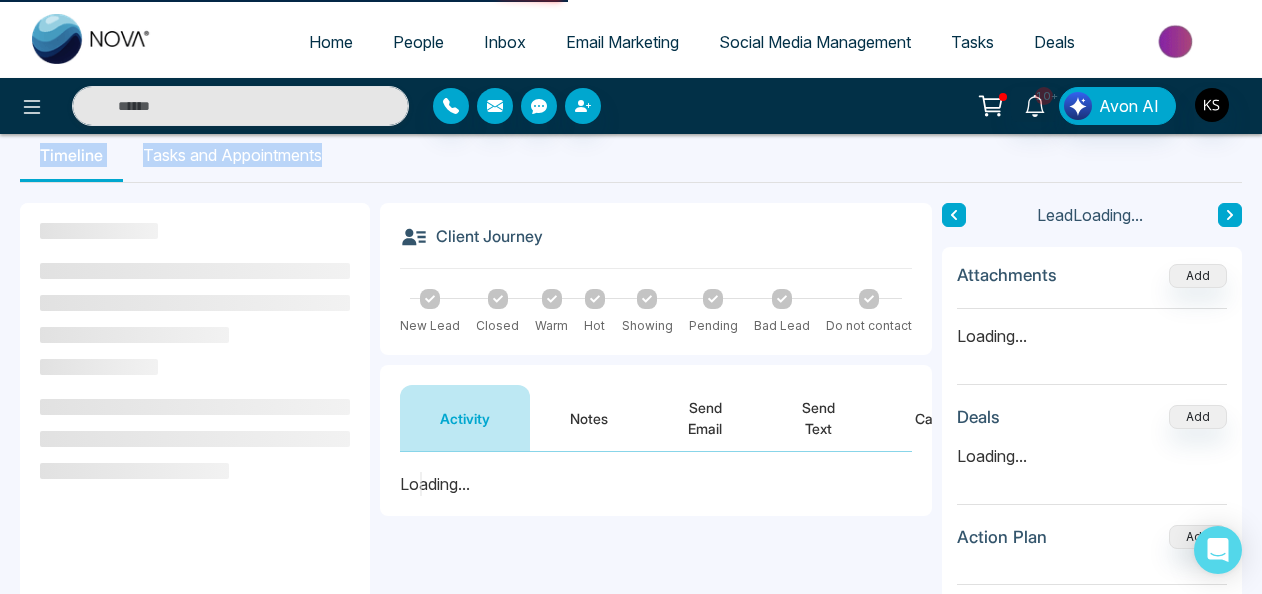 scroll, scrollTop: 0, scrollLeft: 0, axis: both 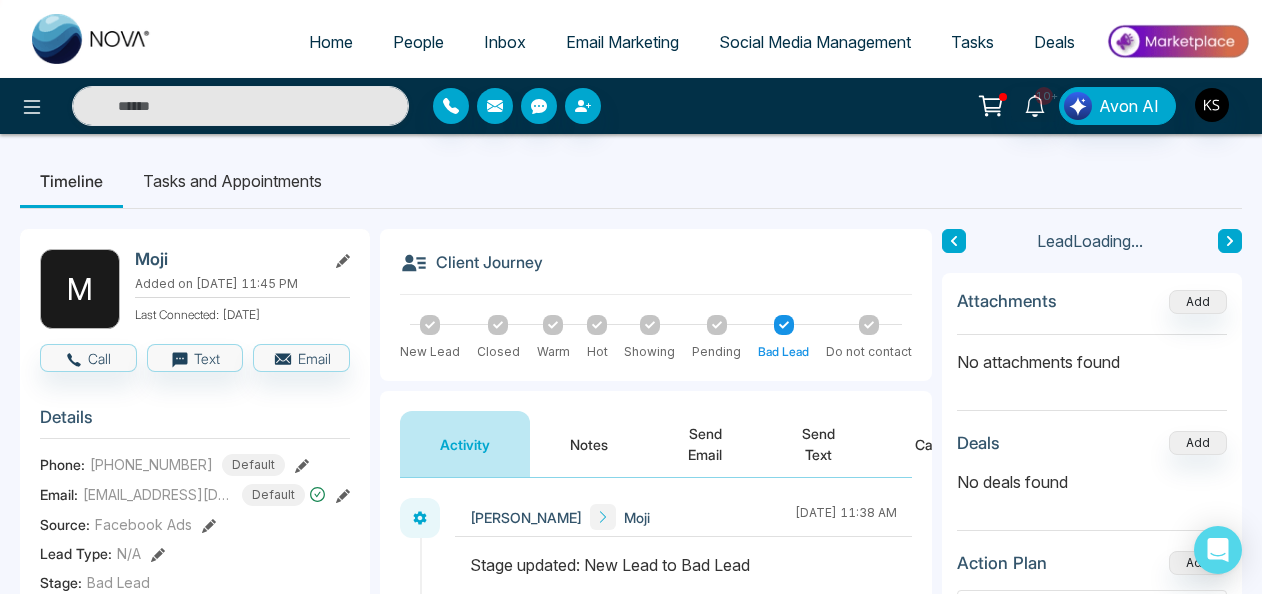 click on "M Moji  Added on   [DATE] 11:45 PM Last Connected:   [DATE]   Call   Text   Email Details Phone: [PHONE_NUMBER] Default Email: [PERSON_NAME][EMAIL_ADDRESS][DOMAIN_NAME] Default Source: Facebook Ads Lead Type: N/A Stage: Bad Lead Add Address Agent: [PERSON_NAME] City : Postal Code : Avg Property Price : Buy Area : Home Type : Start Date : Last Contact Date : Province : Timeframe : Urgency : Tags Commercial   × Is this lead a Realtor? Lead Summary 0 Calls 0 Texts 1 Emails Social Profile   Not found Not found Not found Custom Lead Data Custom Fields Delete lead   Client Journey New Lead Closed Warm Hot Showing Pending Bad Lead Do not contact Activity Notes Send Email Send Text Call [PERSON_NAME] [DATE] 11:38 AM [PERSON_NAME] [DATE] 11:47 PM To: [PERSON_NAME][EMAIL_ADDRESS][DOMAIN_NAME] Subject: Let’s Build Your Real Estate Investment Portfolio – Let’s Connect did not open links sent [PERSON_NAME] [DATE] 11:45 PM Nova AI : Email Generator Create Engaging Emails with Our AI Technology.   ********" at bounding box center [631, 949] 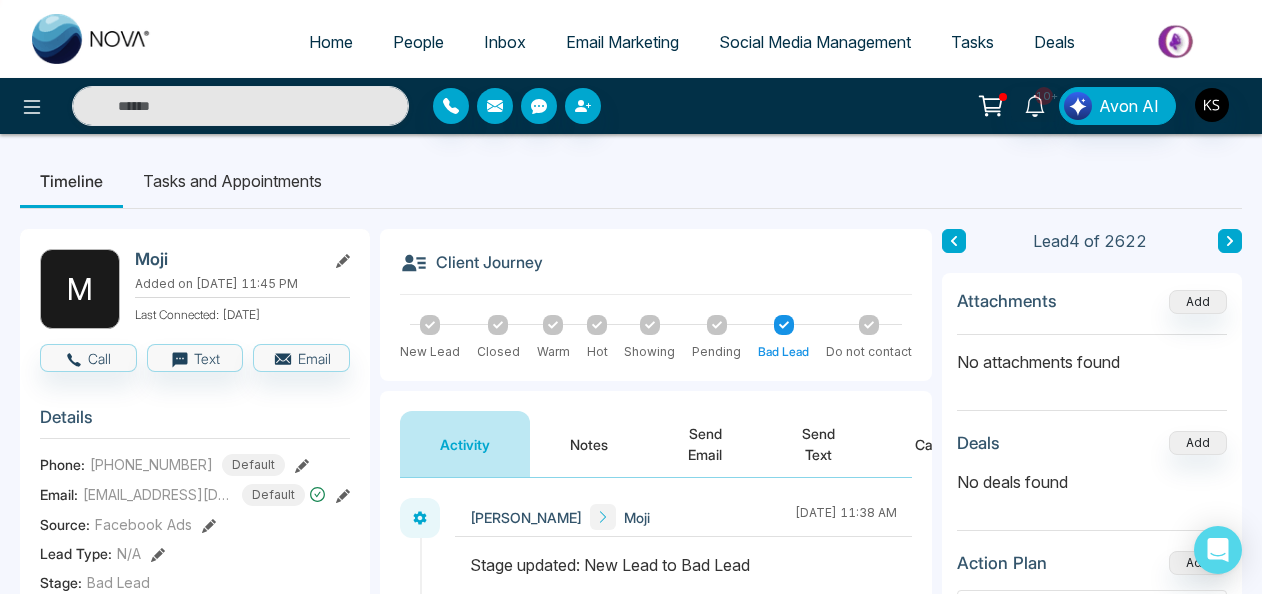 click 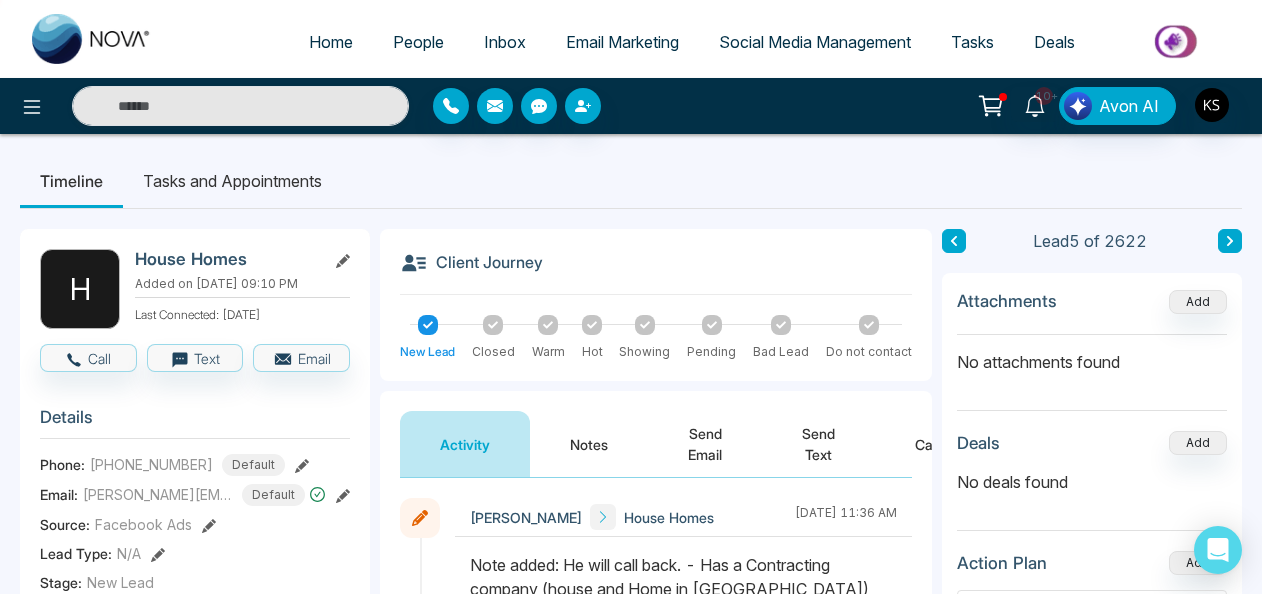 click 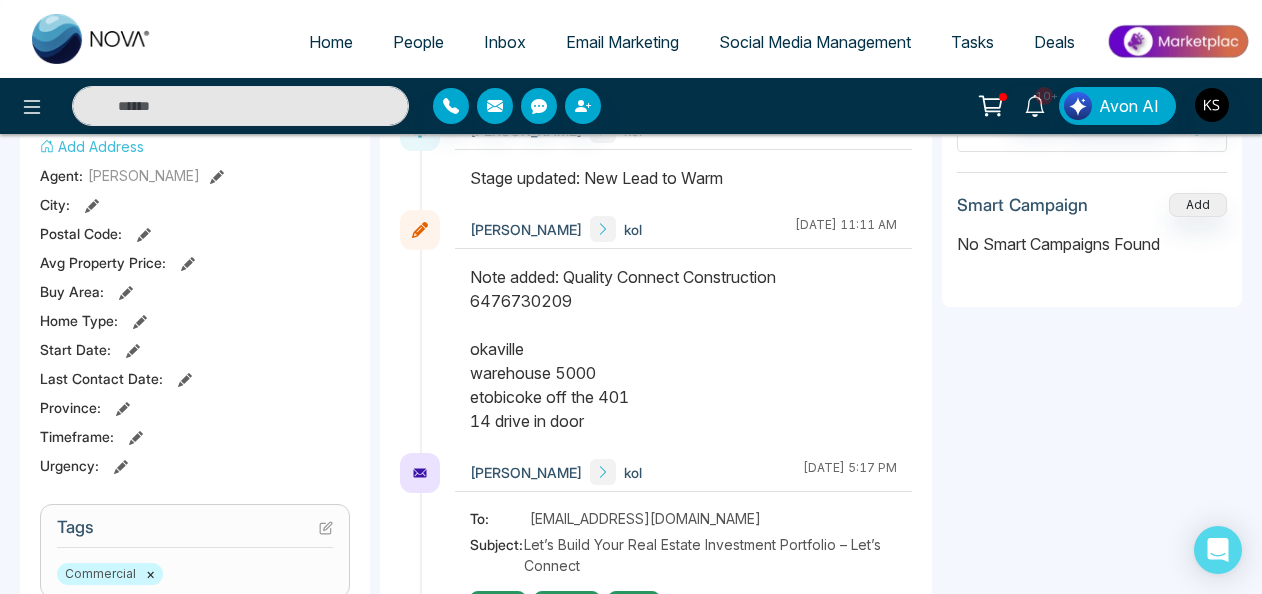 scroll, scrollTop: 212, scrollLeft: 0, axis: vertical 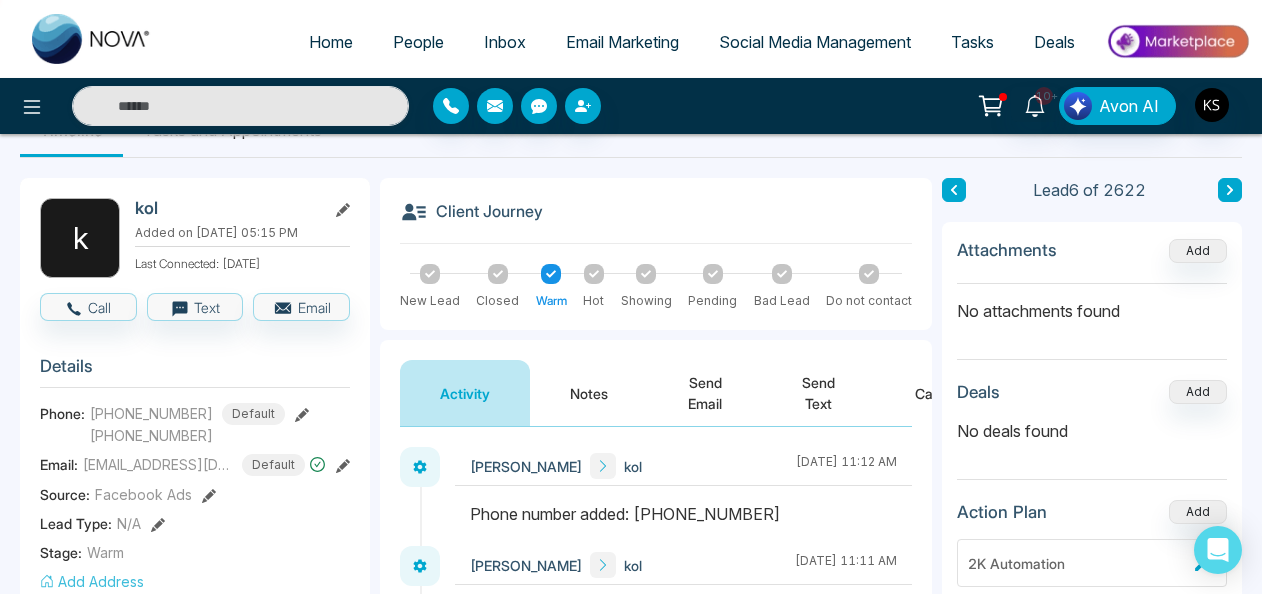 click 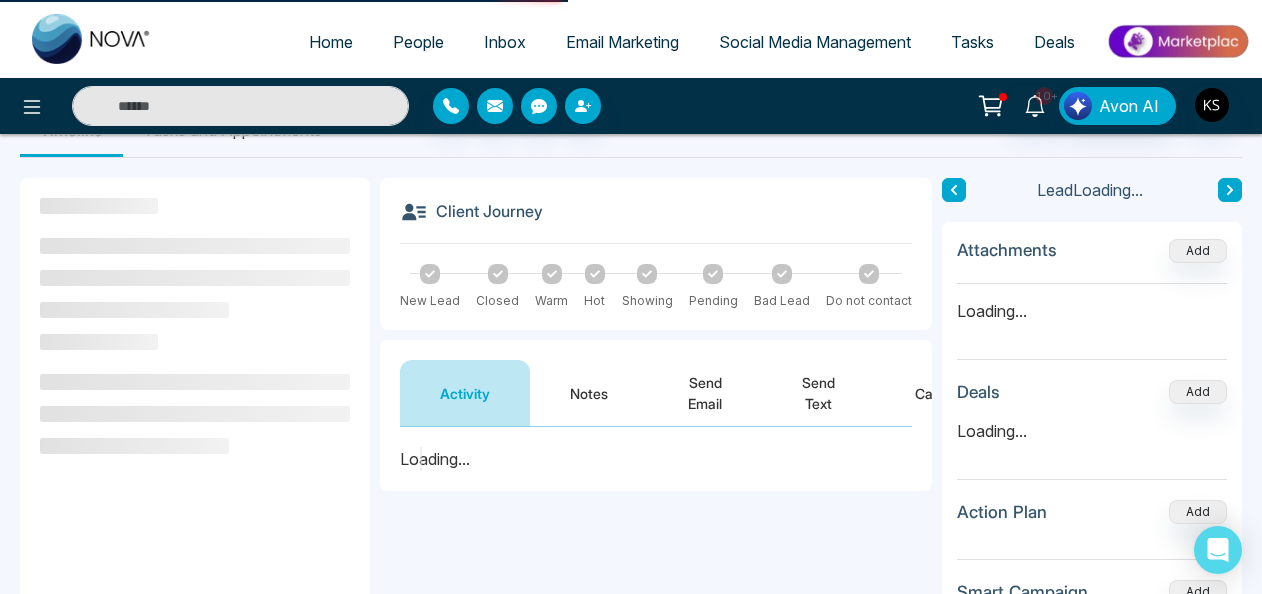 scroll, scrollTop: 0, scrollLeft: 0, axis: both 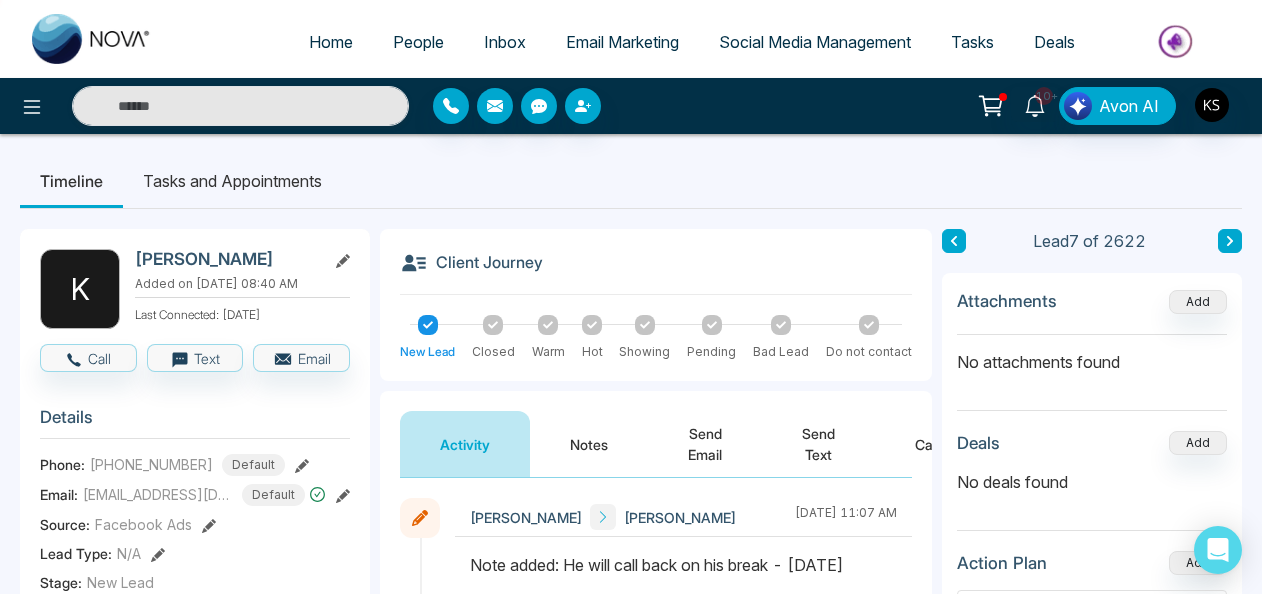 click at bounding box center [954, 241] 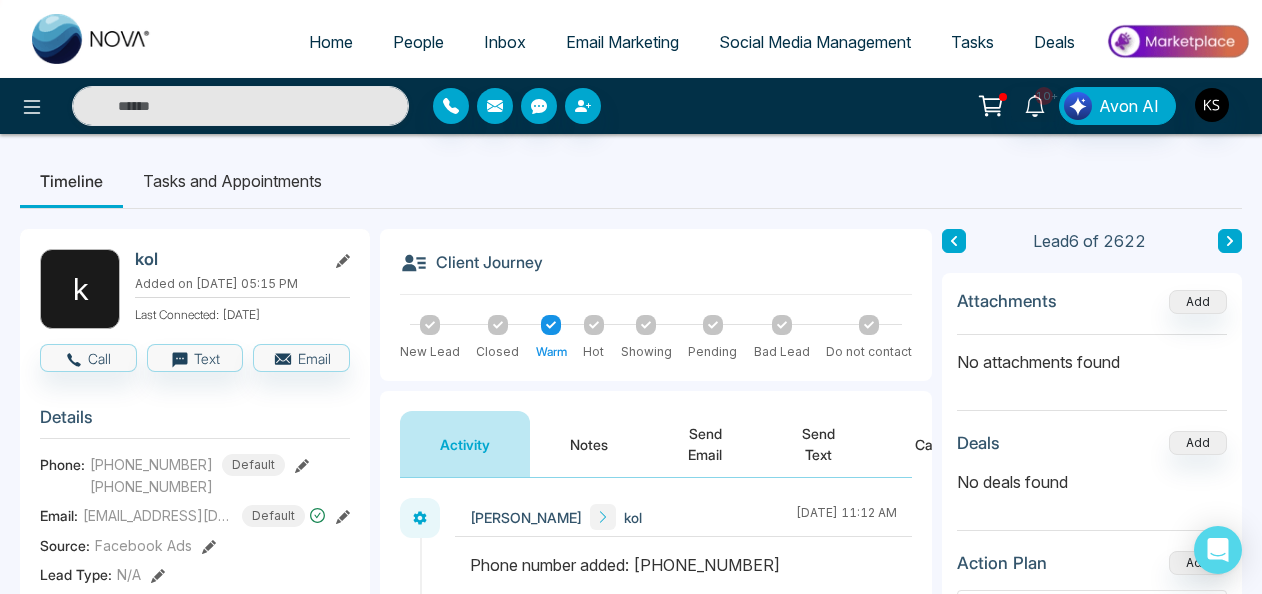 click 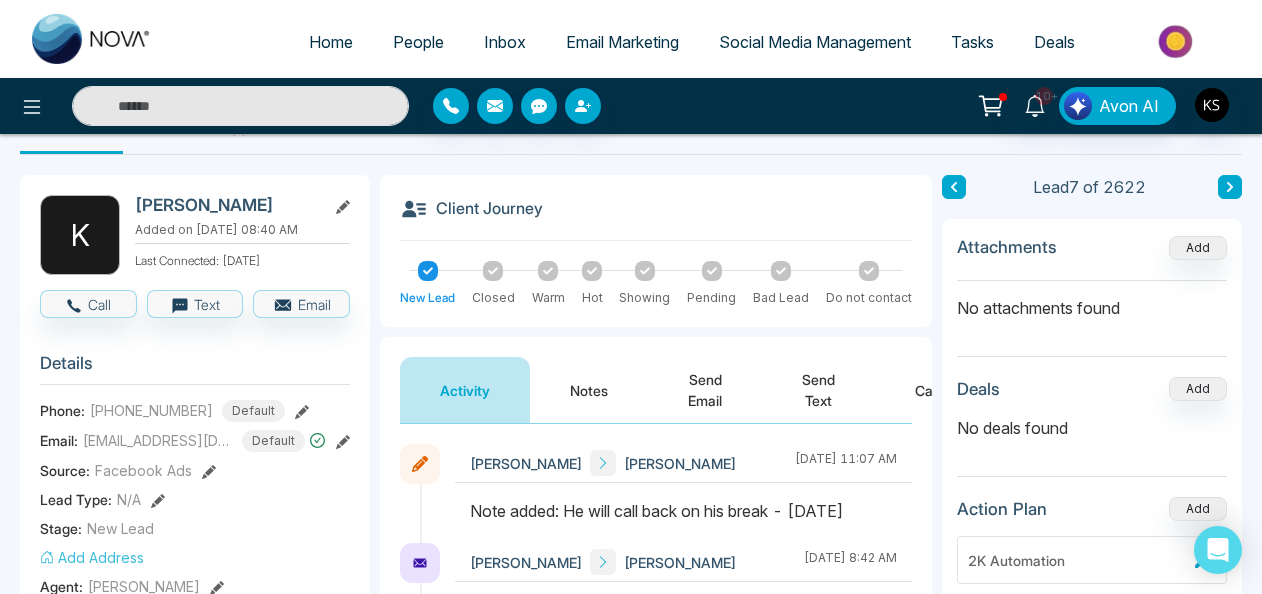 scroll, scrollTop: 0, scrollLeft: 0, axis: both 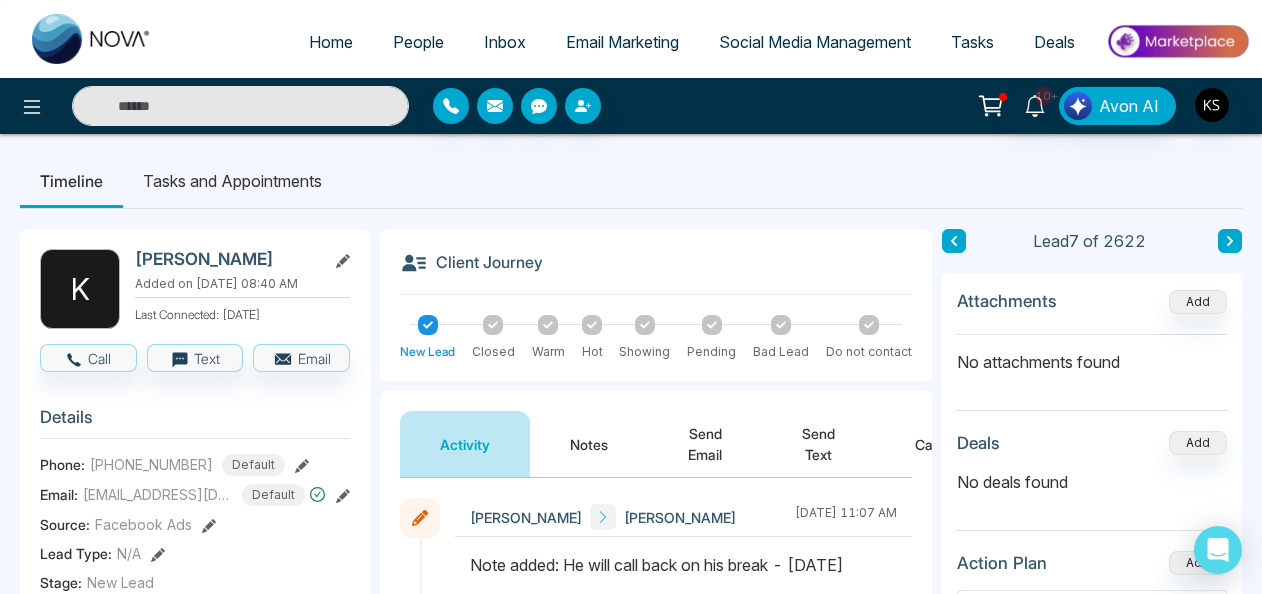 click at bounding box center (240, 106) 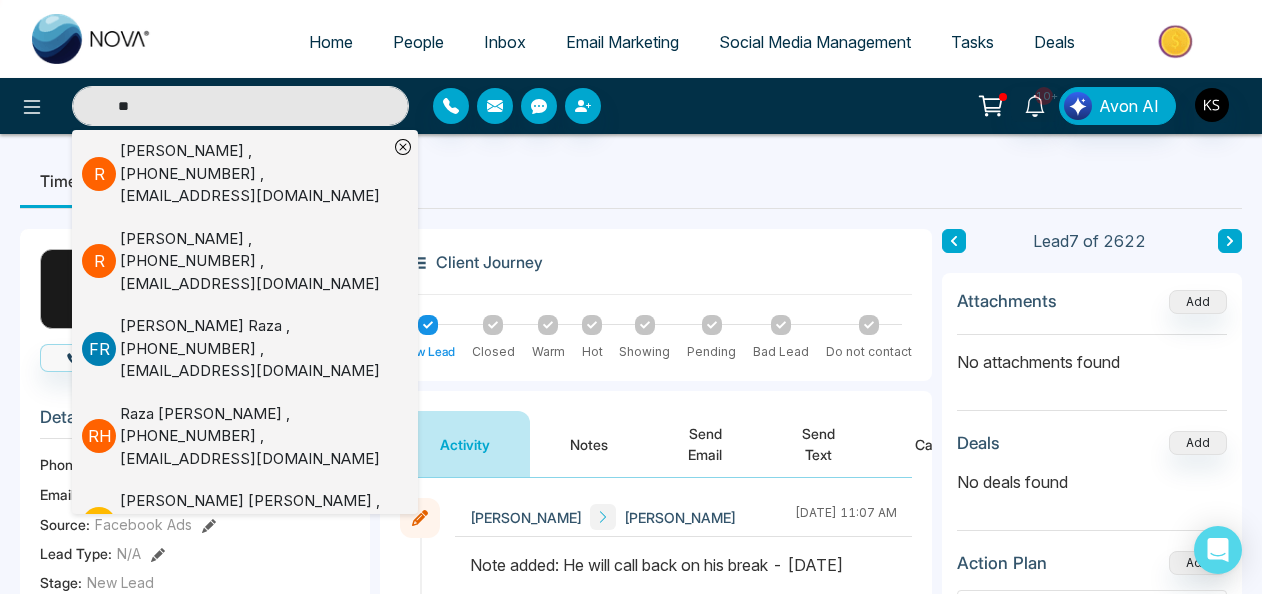 type on "*" 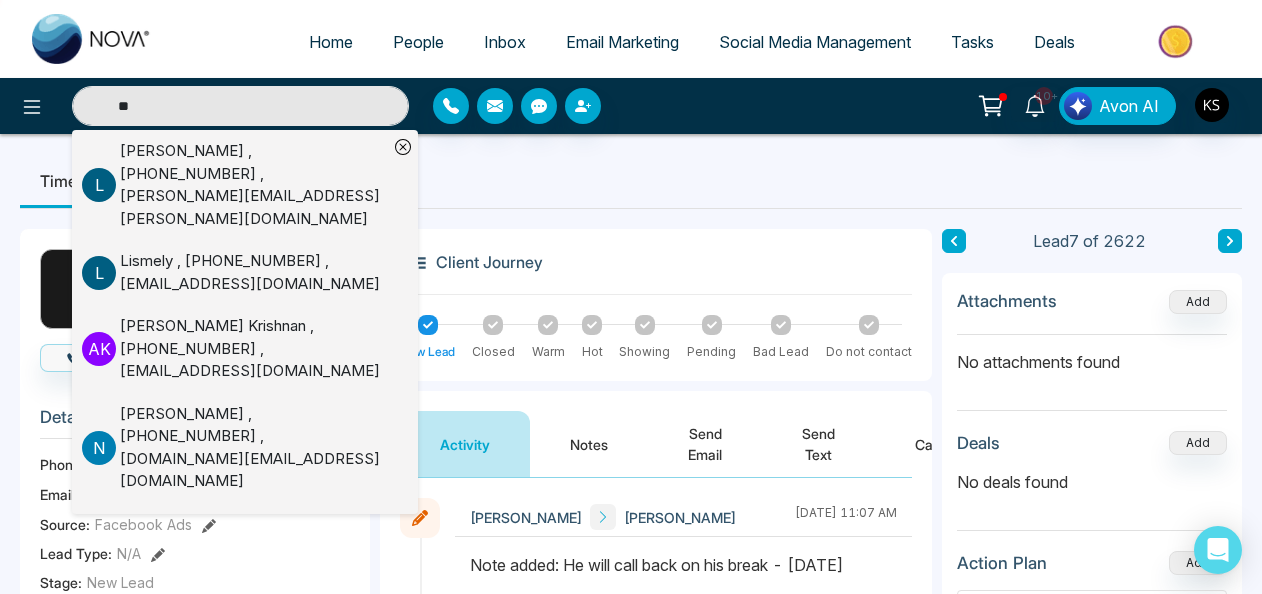 type on "**" 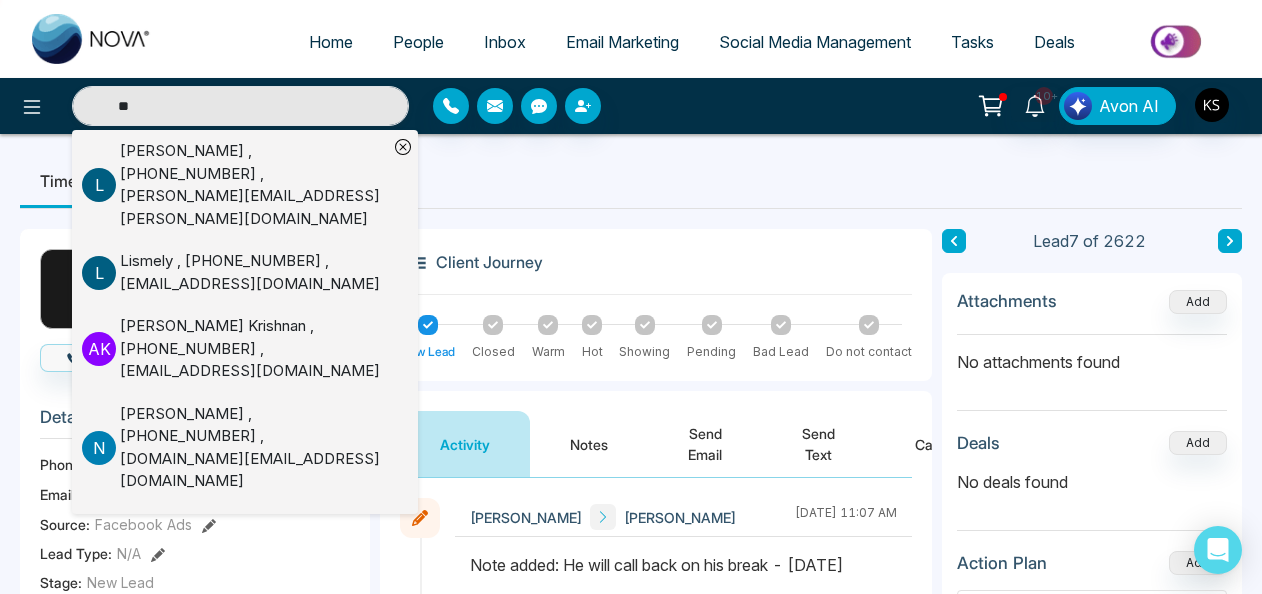 click on "Timeline Tasks and Appointments" at bounding box center (631, 181) 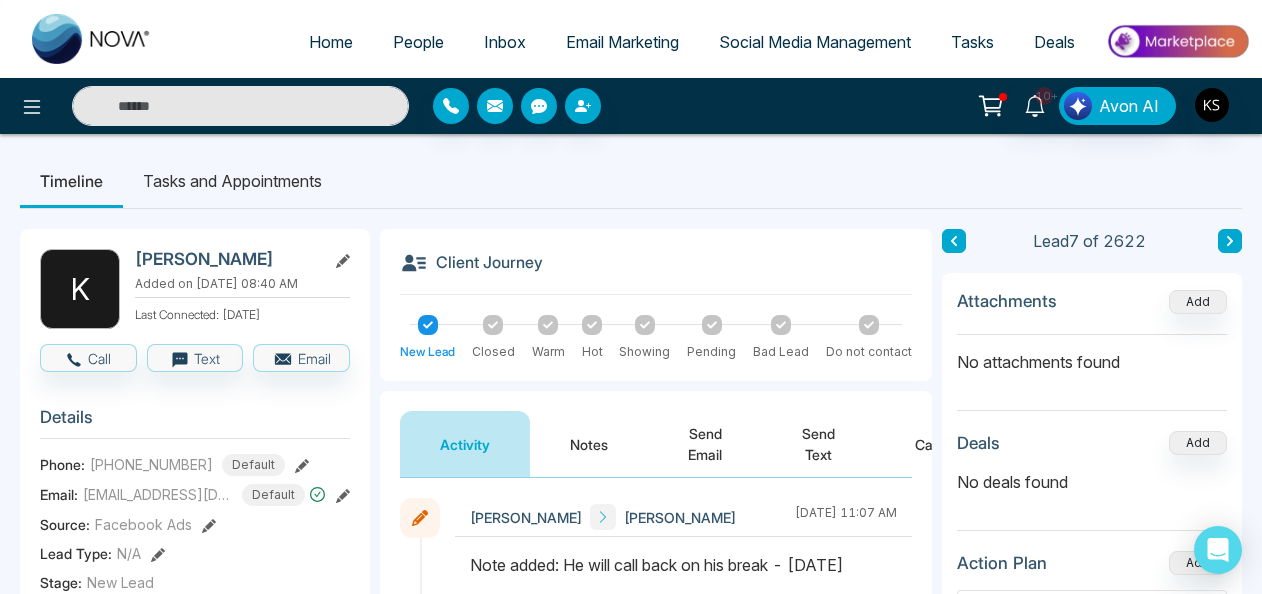 click at bounding box center (240, 106) 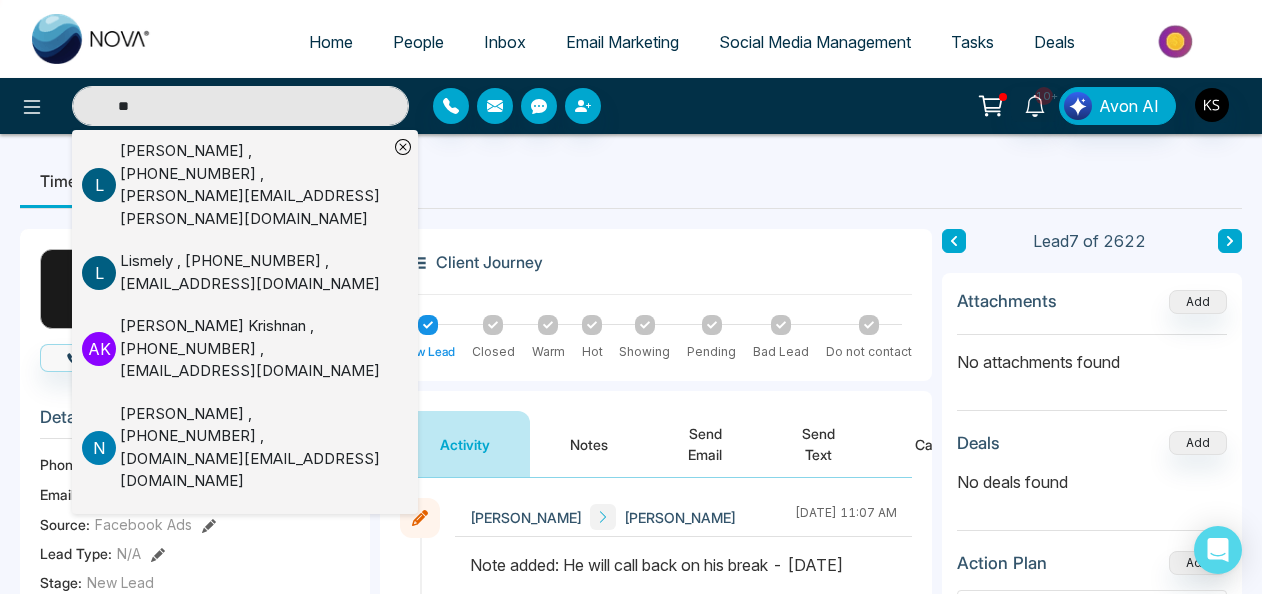 type on "**" 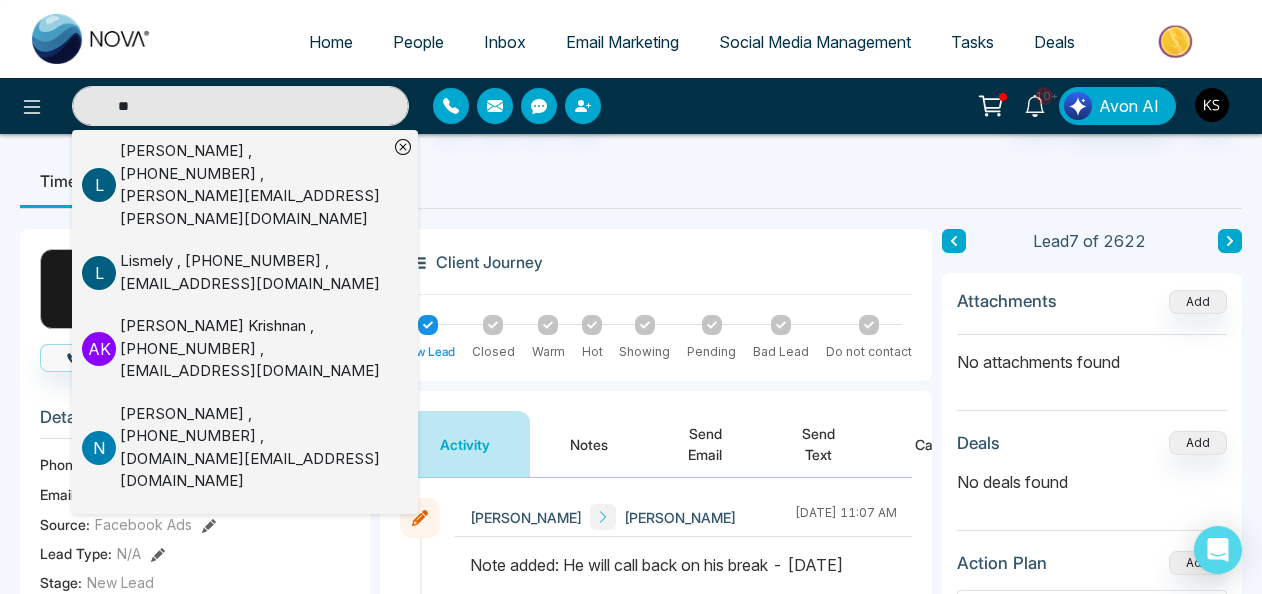 click on "[PERSON_NAME]     , [PHONE_NUMBER]   , [EMAIL_ADDRESS][DOMAIN_NAME]" at bounding box center [254, 547] 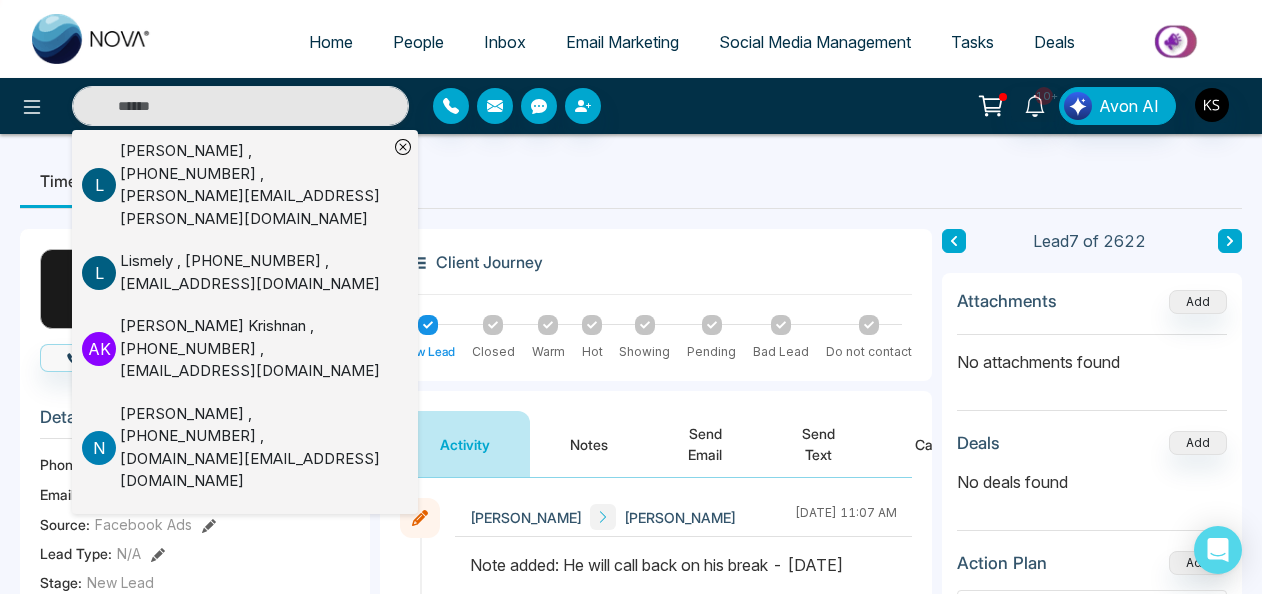 type on "**" 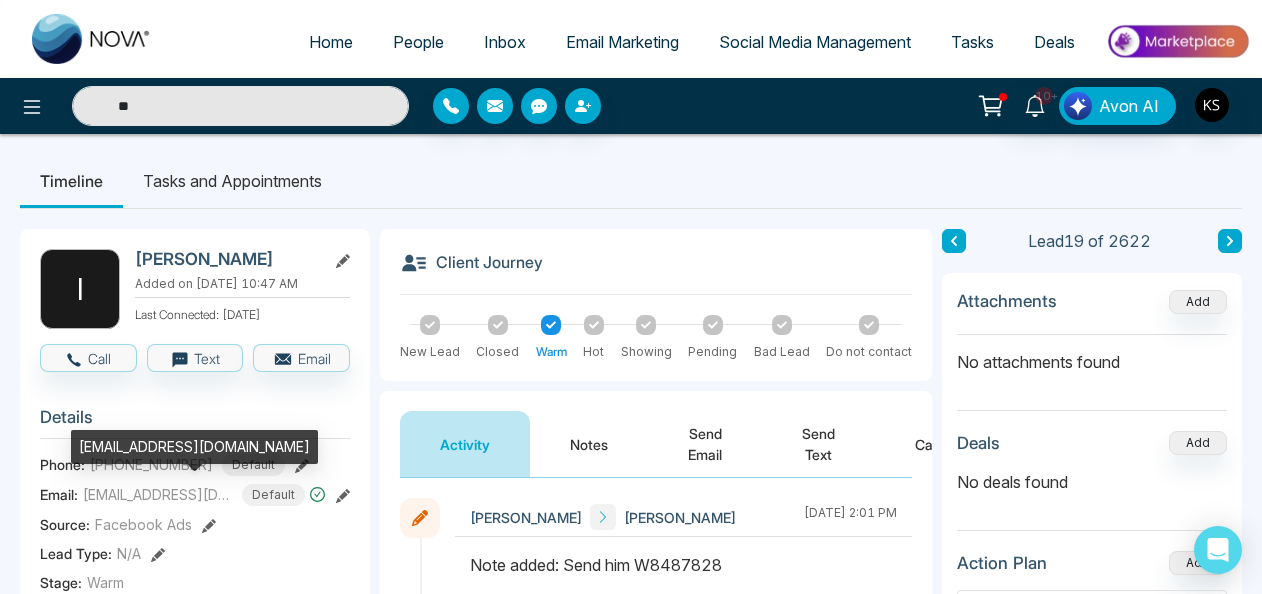 click on "[EMAIL_ADDRESS][DOMAIN_NAME]" at bounding box center [194, 447] 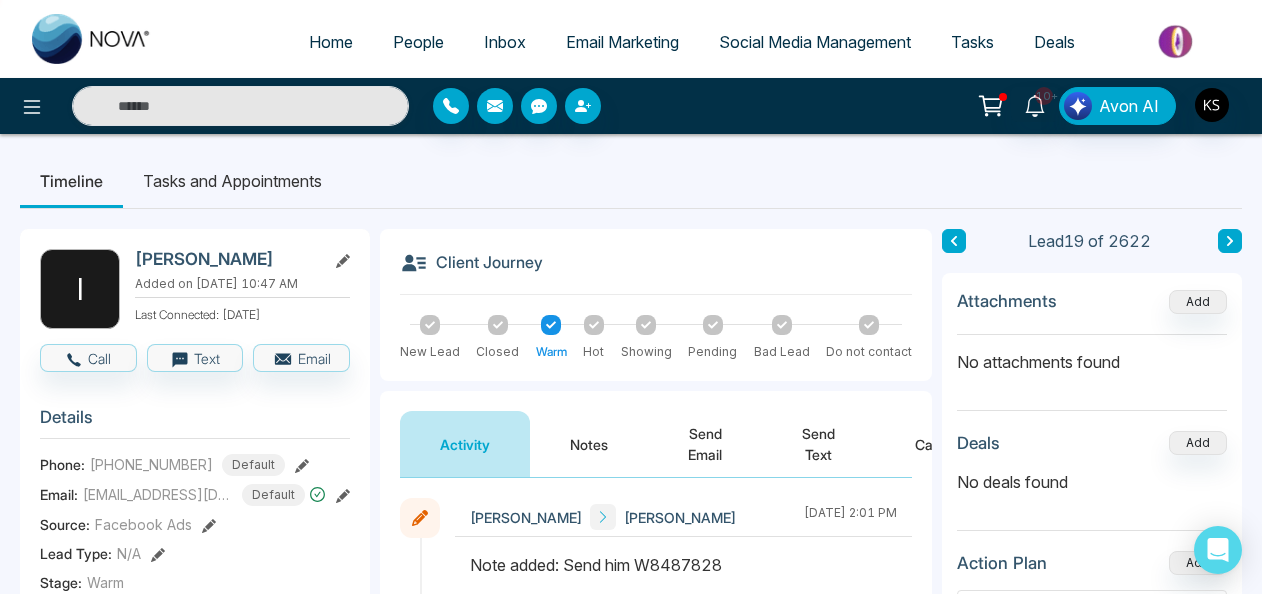 type on "**" 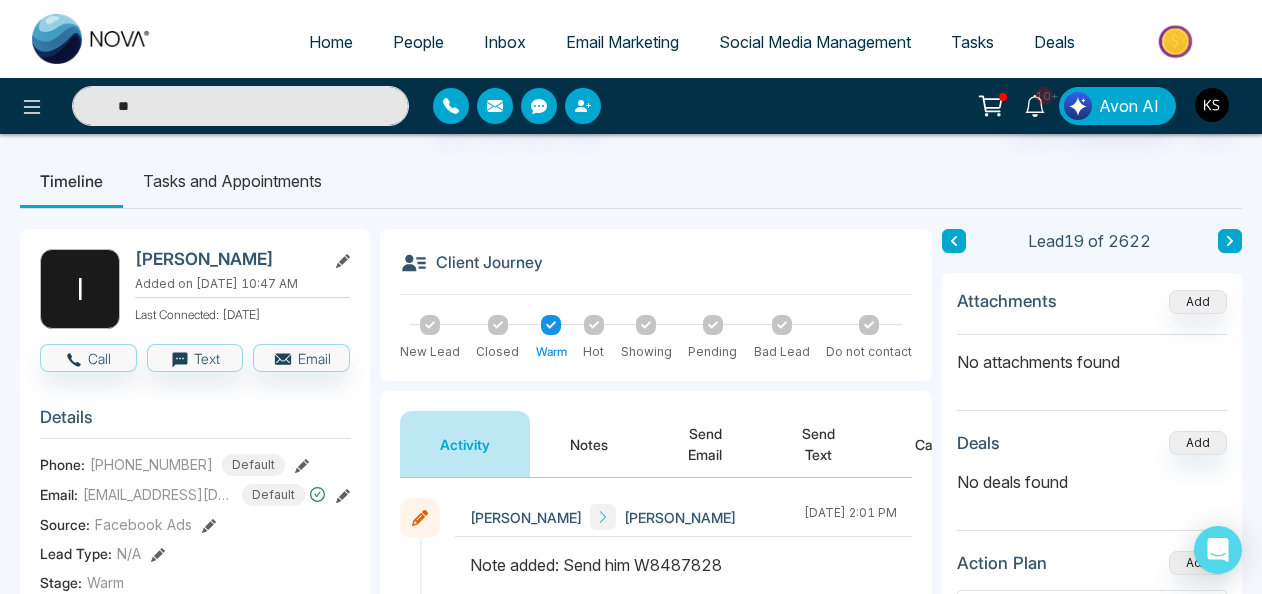 drag, startPoint x: 171, startPoint y: 120, endPoint x: 62, endPoint y: 106, distance: 109.89541 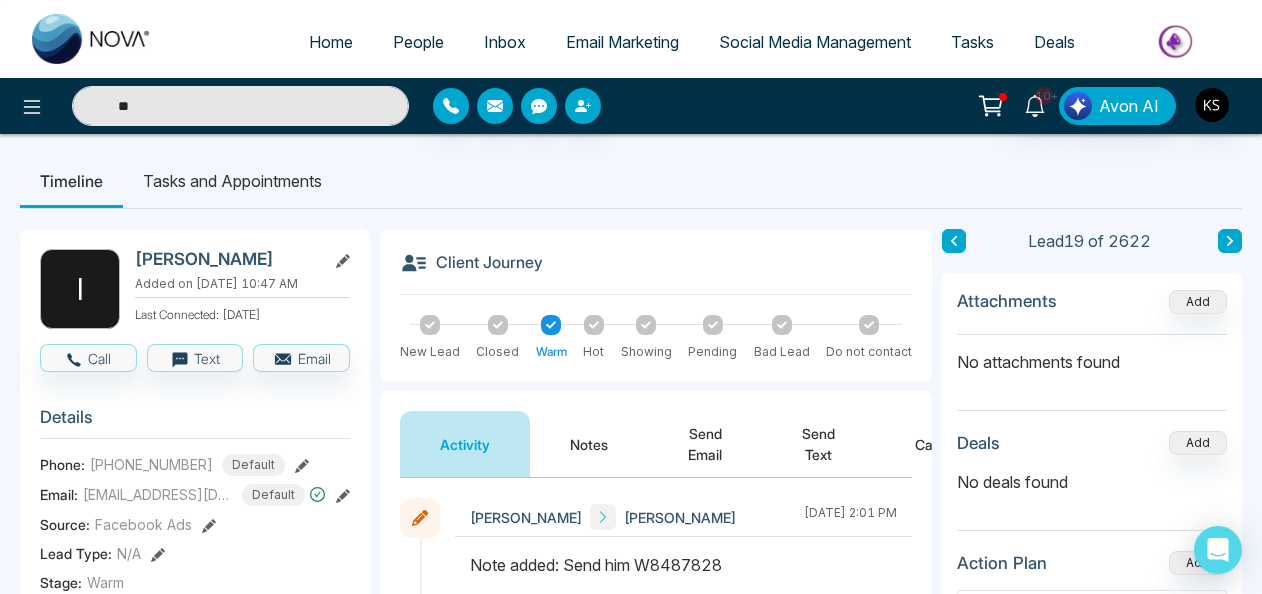 click on "**" at bounding box center [230, 106] 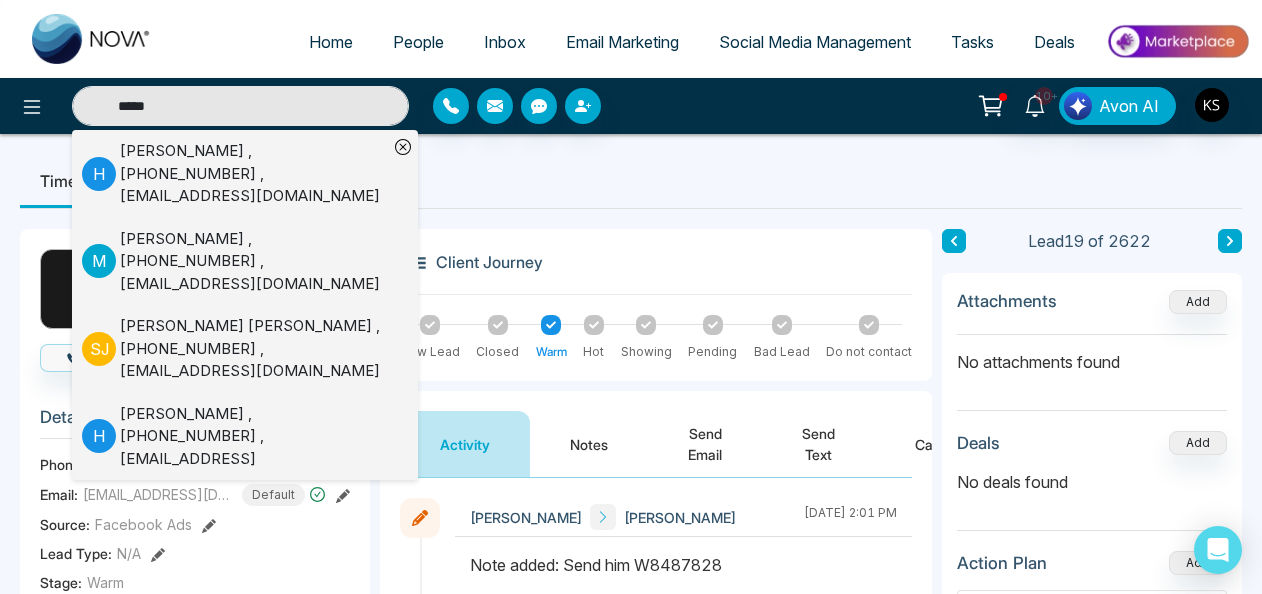 type on "*****" 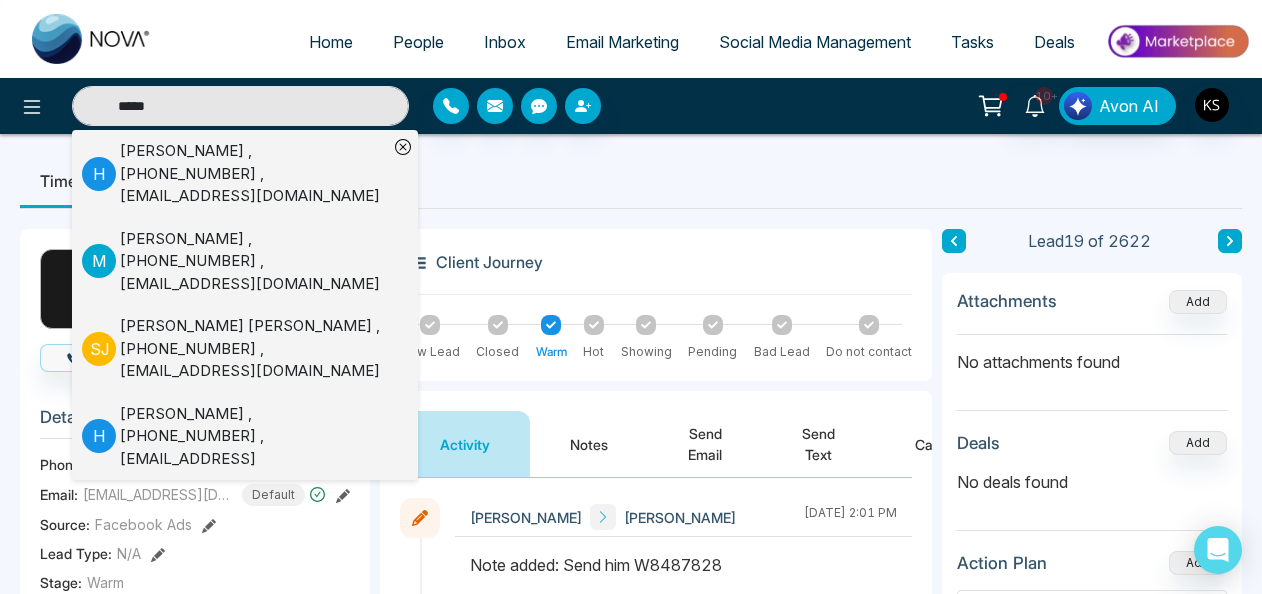 click on "[PERSON_NAME]     , [PHONE_NUMBER]   , [EMAIL_ADDRESS][DOMAIN_NAME]" at bounding box center [254, 174] 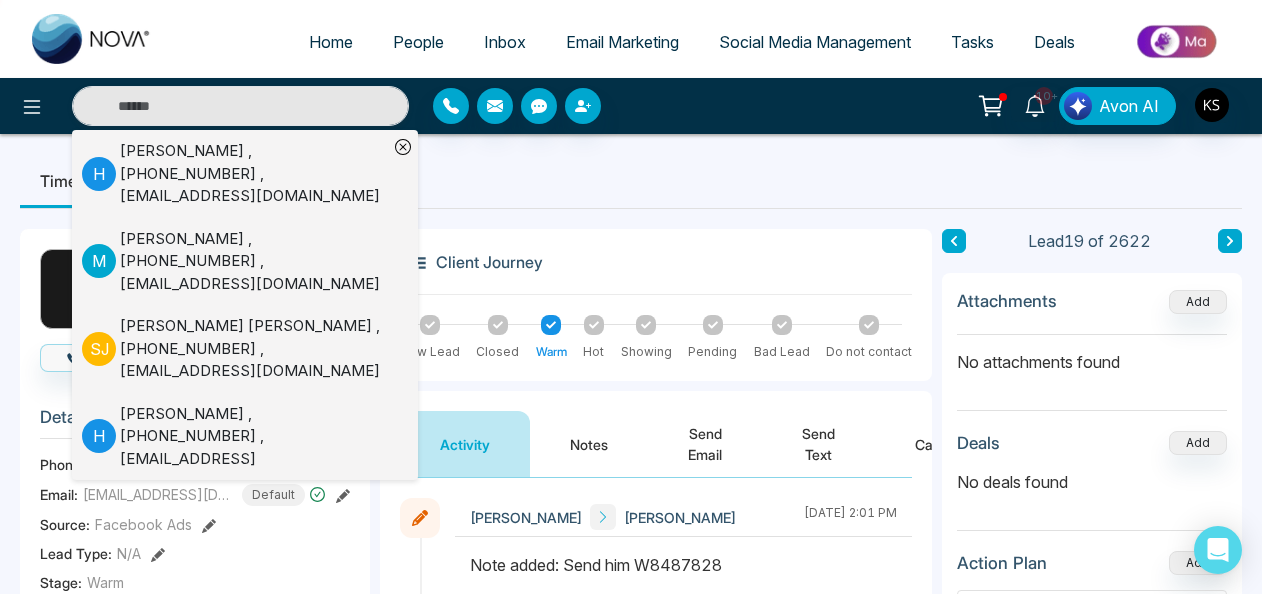 type on "*****" 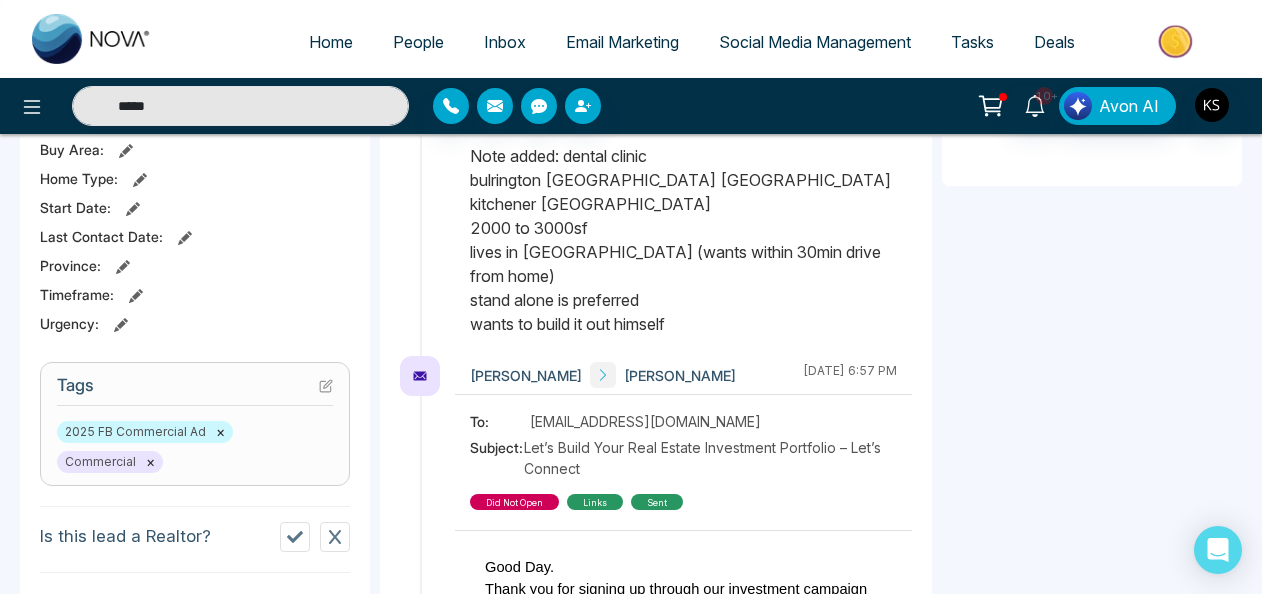 scroll, scrollTop: 572, scrollLeft: 0, axis: vertical 